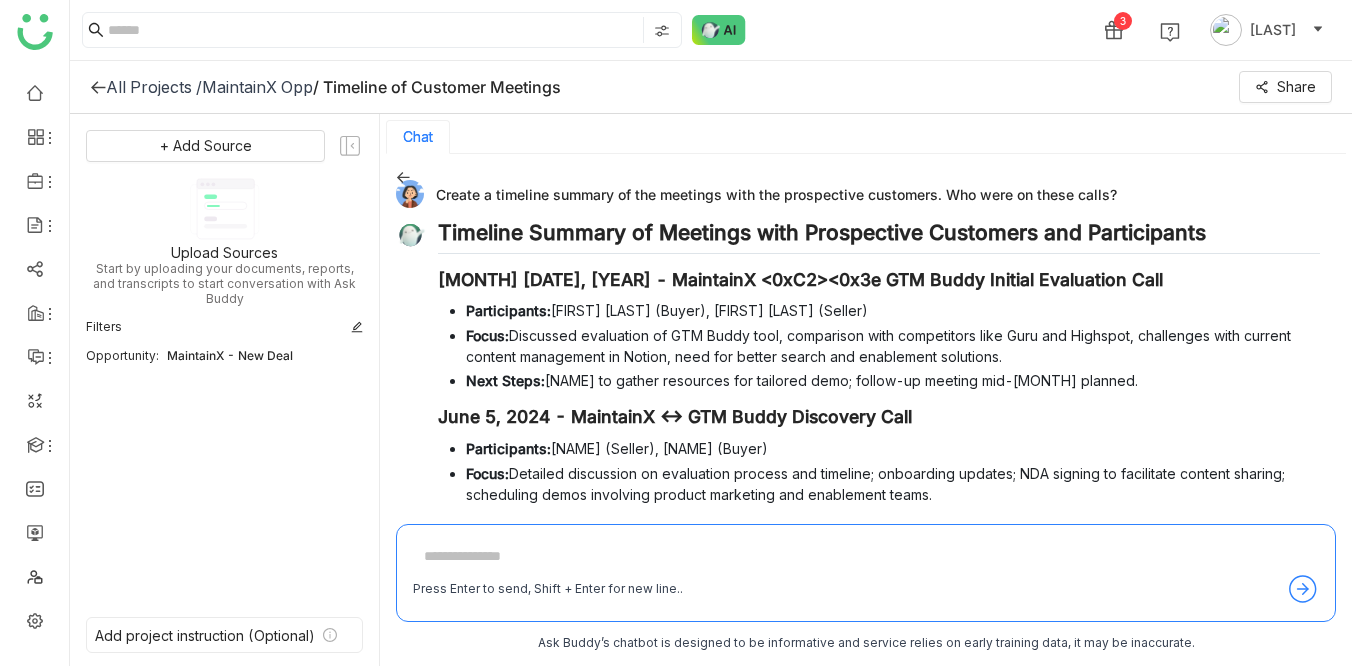 scroll, scrollTop: 0, scrollLeft: 0, axis: both 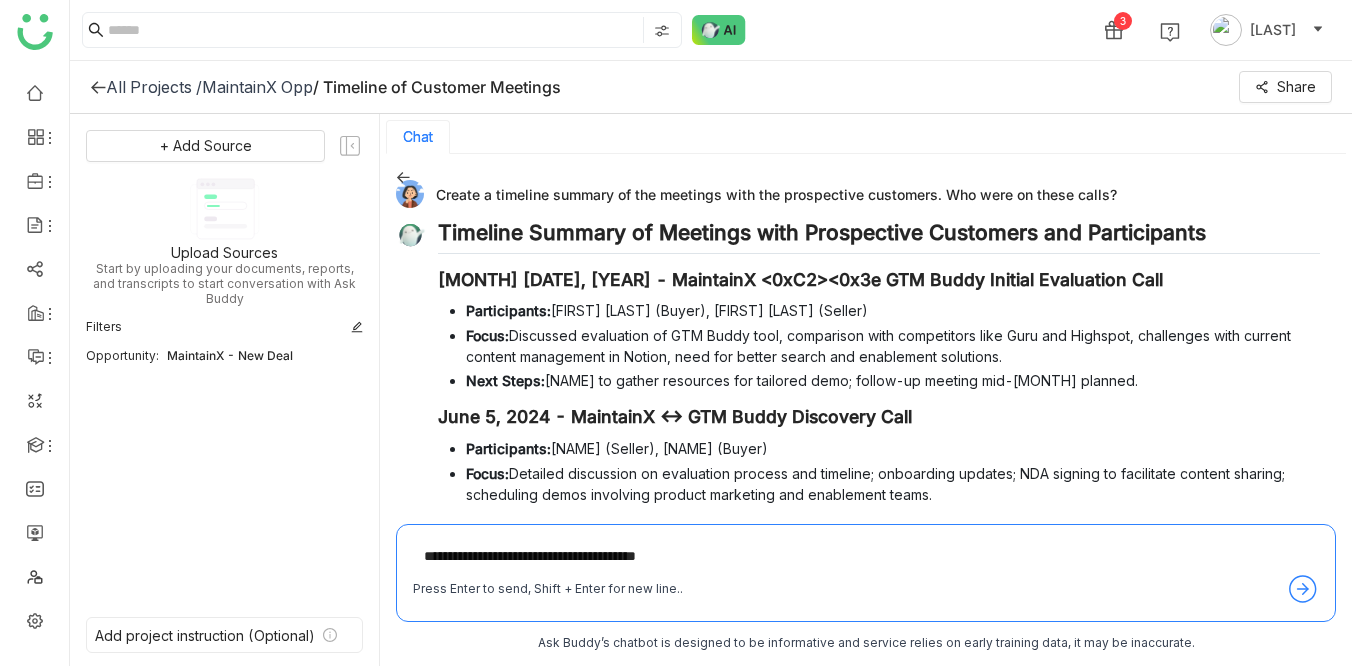 type on "**********" 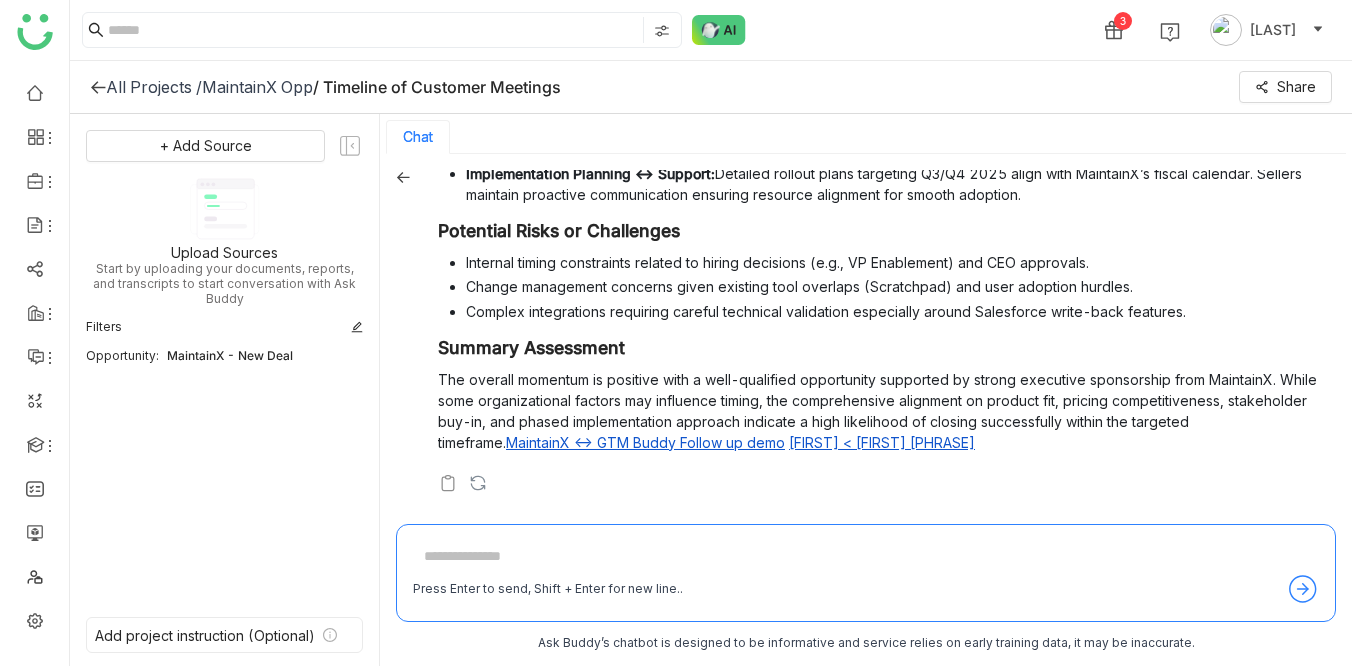 scroll, scrollTop: 1431, scrollLeft: 0, axis: vertical 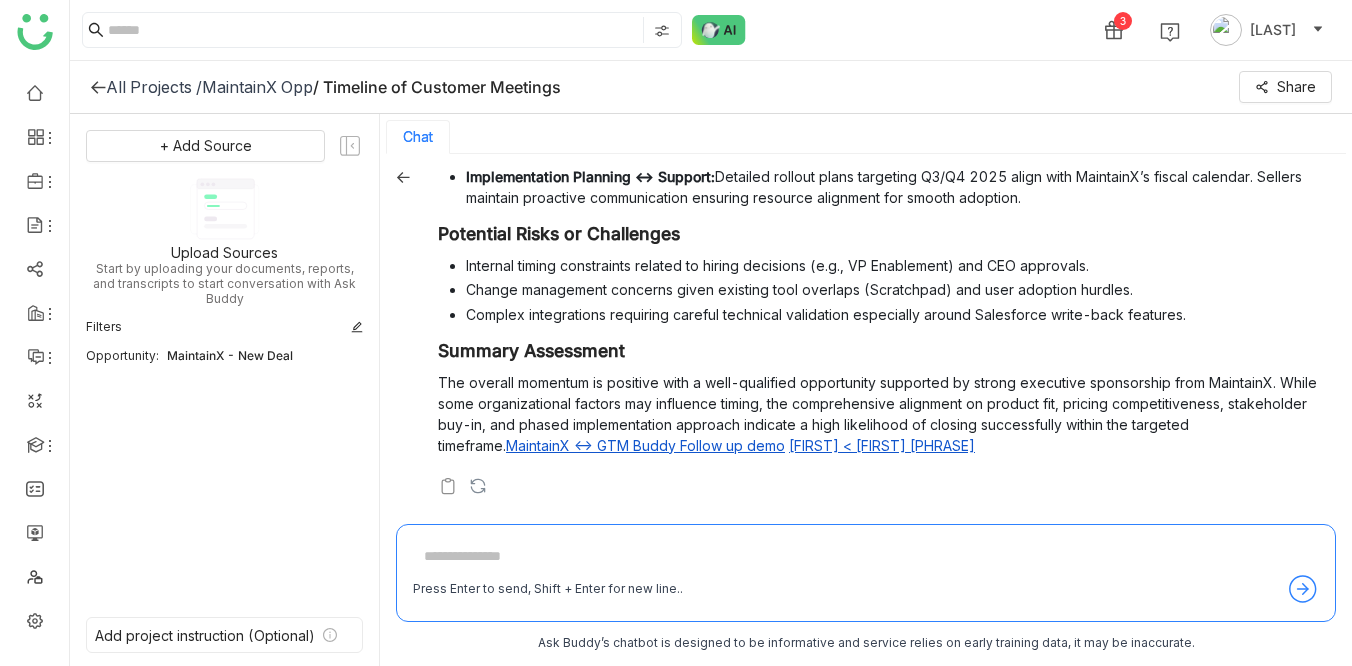 click at bounding box center (866, 557) 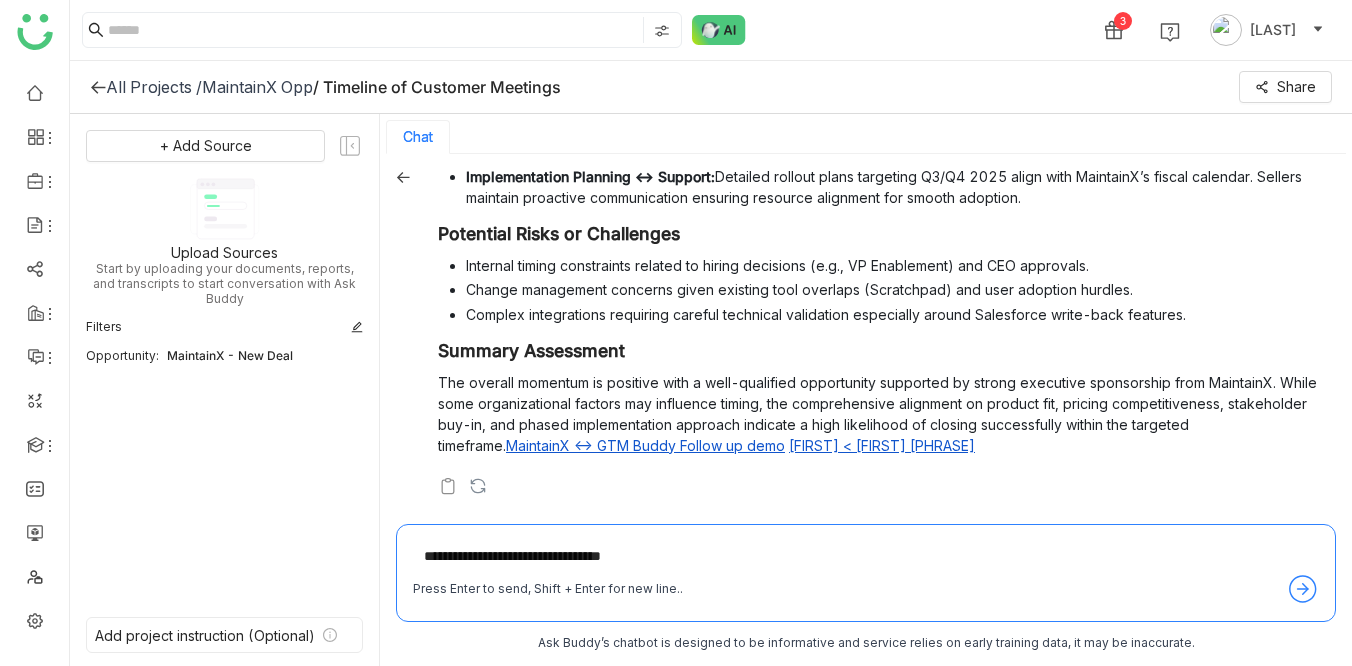 paste on "**********" 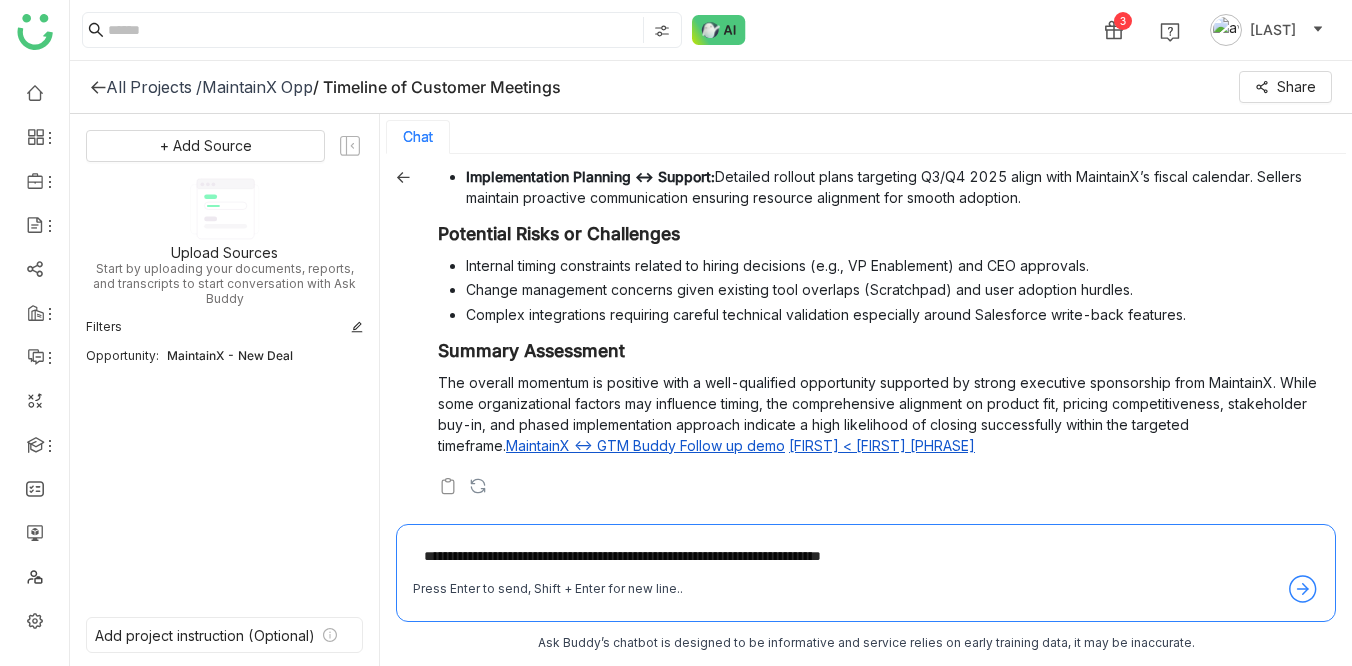 type on "**********" 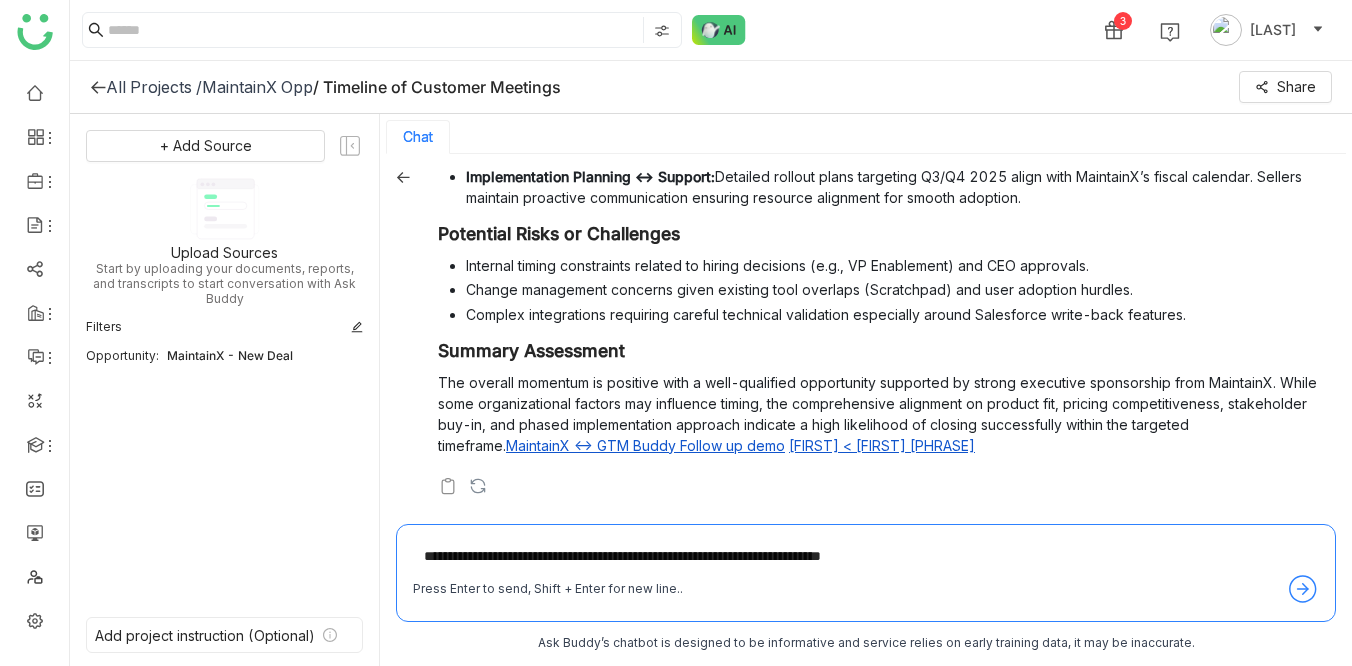 click on "**********" at bounding box center (866, 557) 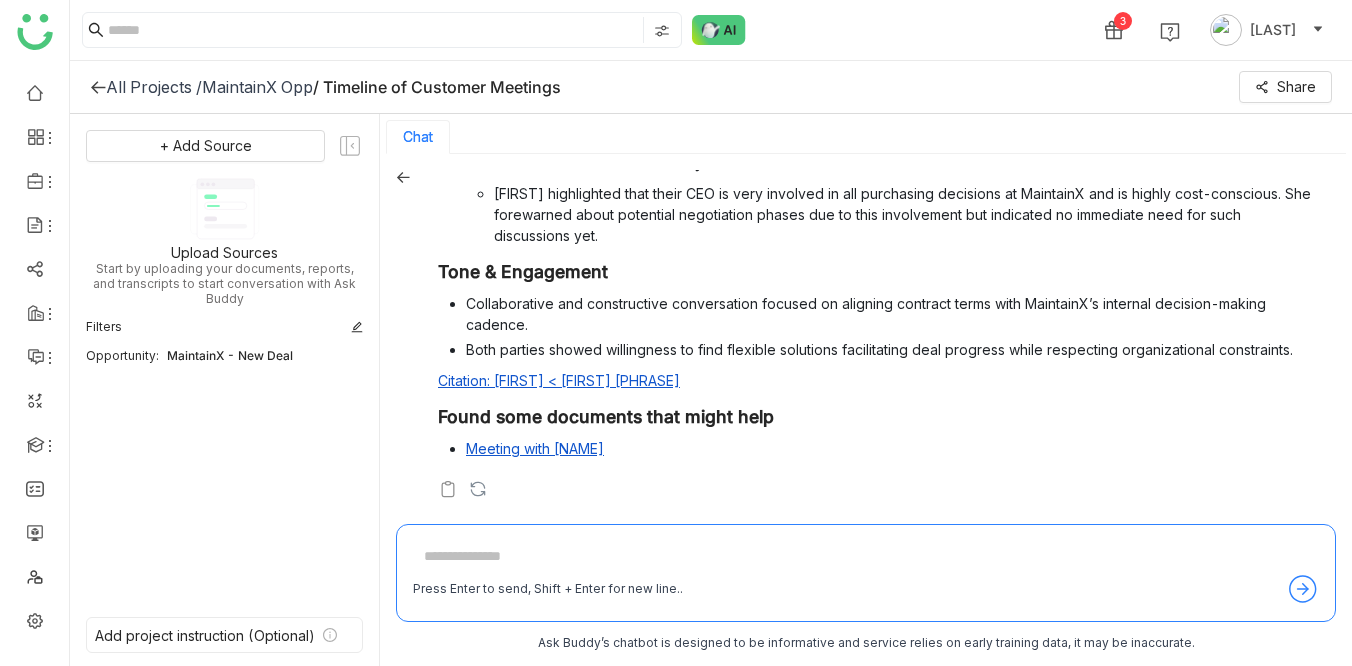 scroll, scrollTop: 2370, scrollLeft: 0, axis: vertical 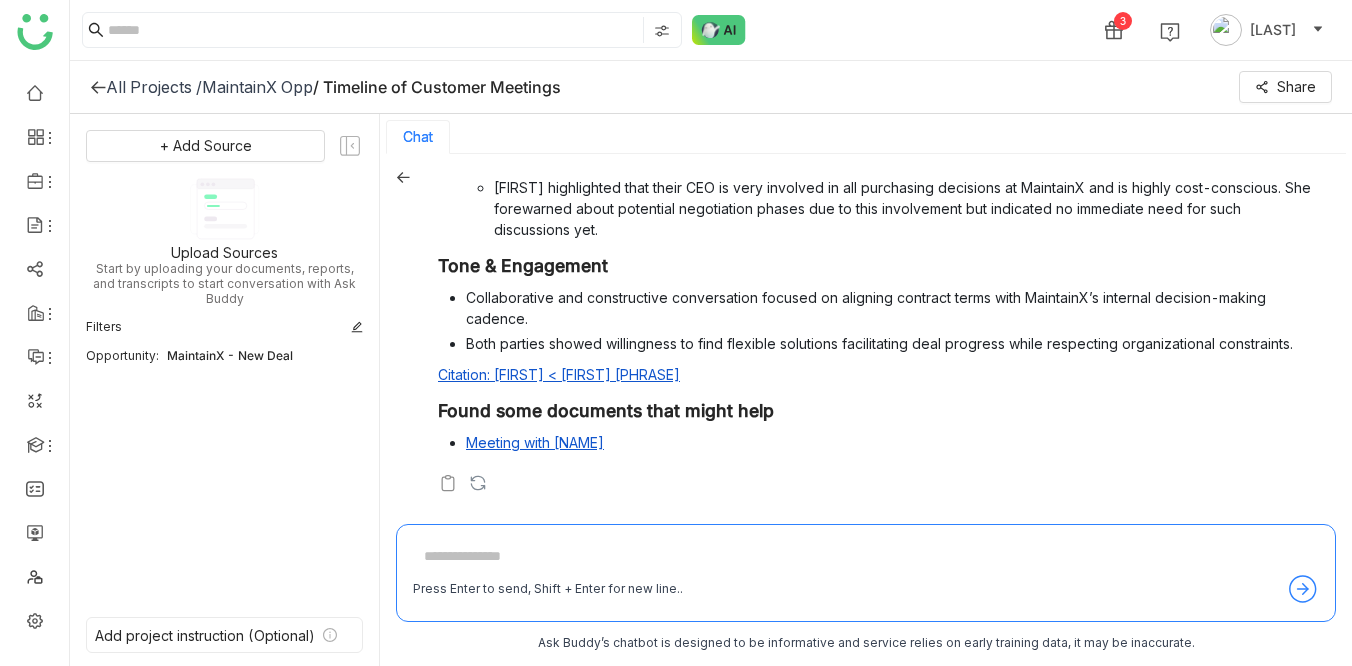 click on "Press Enter to send, Shift + Enter for new line.." at bounding box center [866, 573] 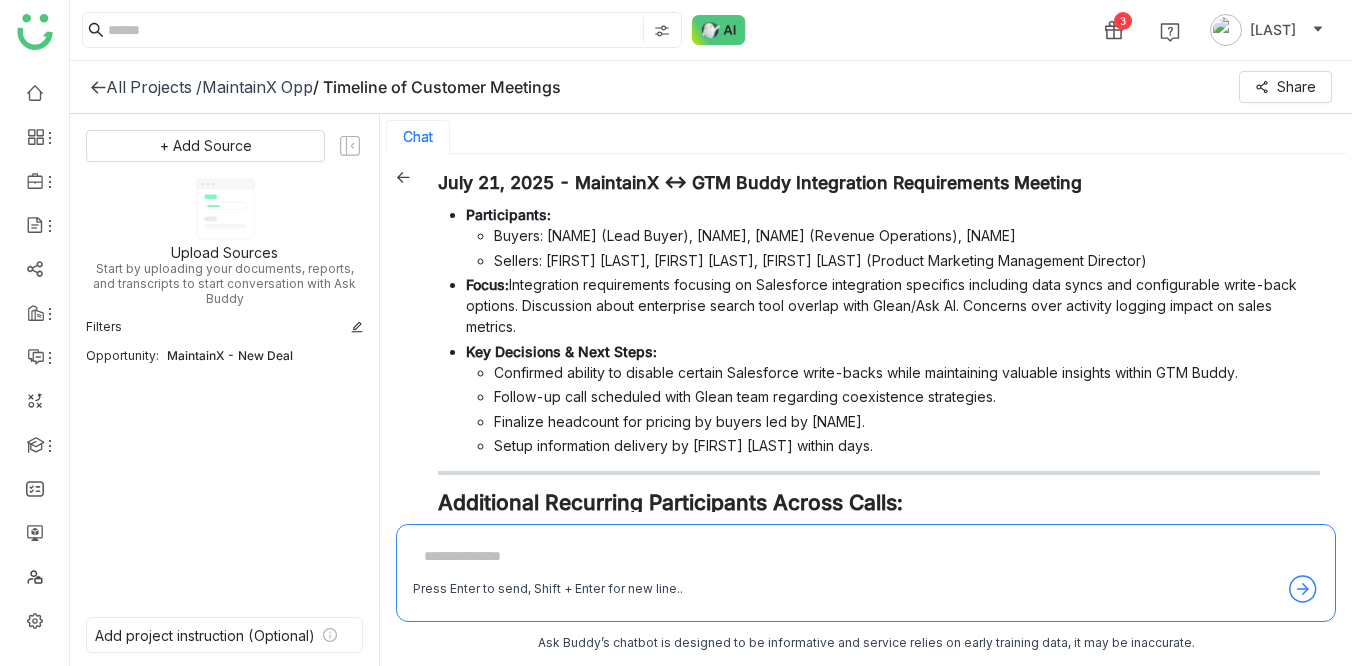 scroll, scrollTop: 0, scrollLeft: 0, axis: both 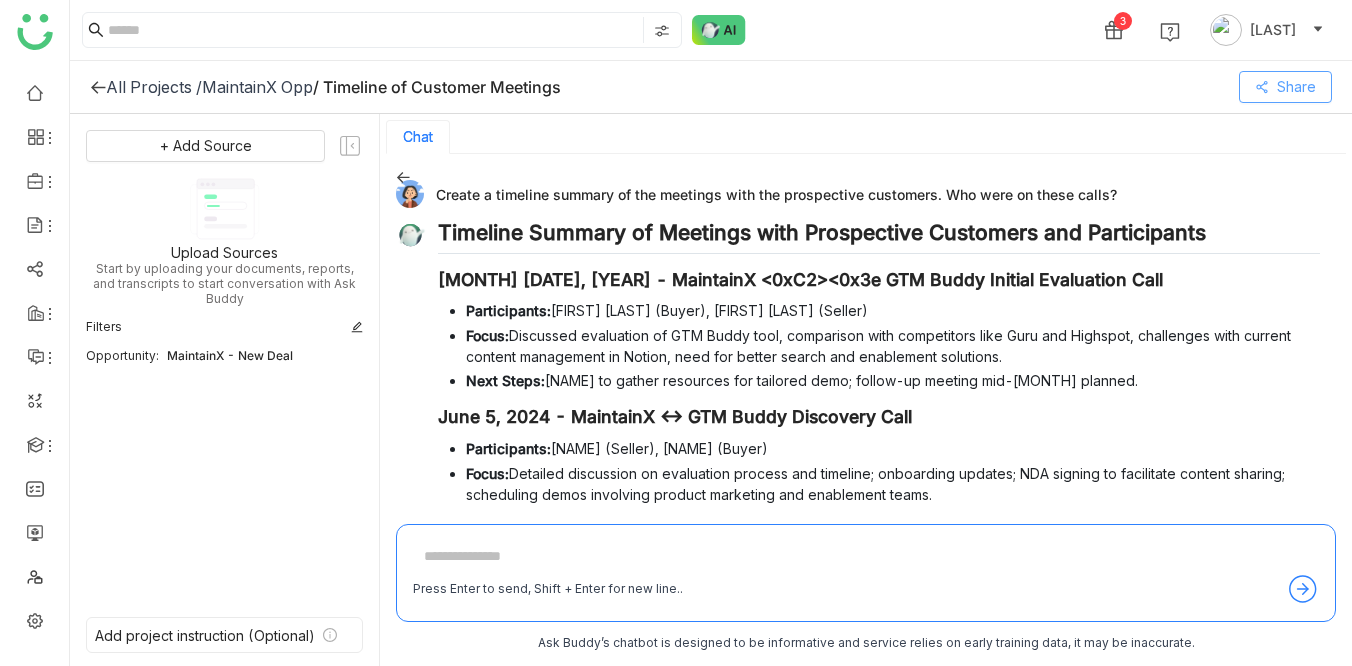 click on "Share" 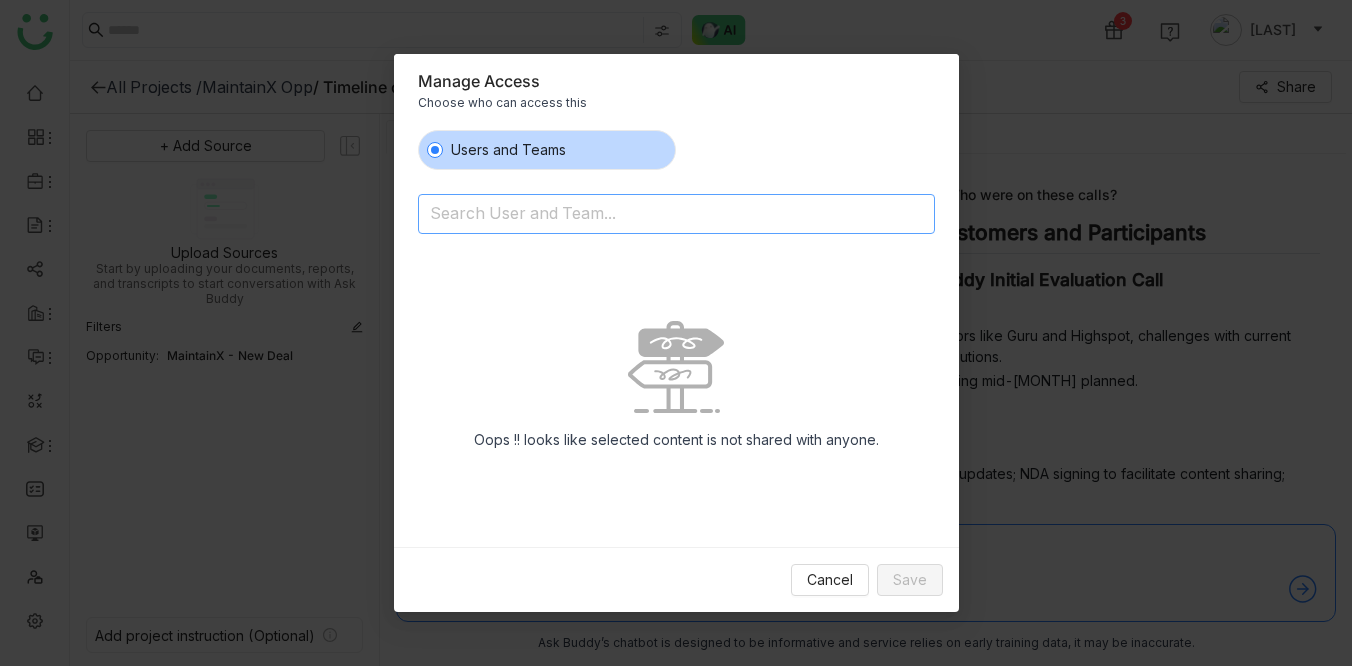 click at bounding box center (625, 216) 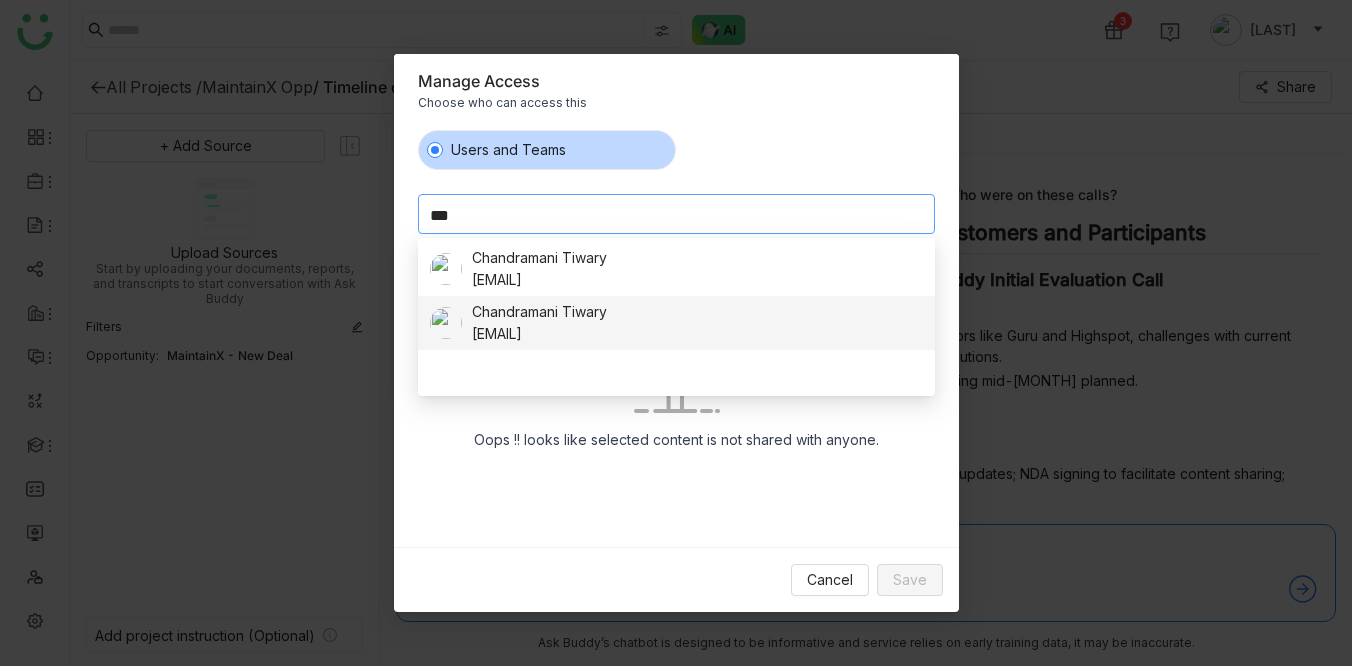 type on "***" 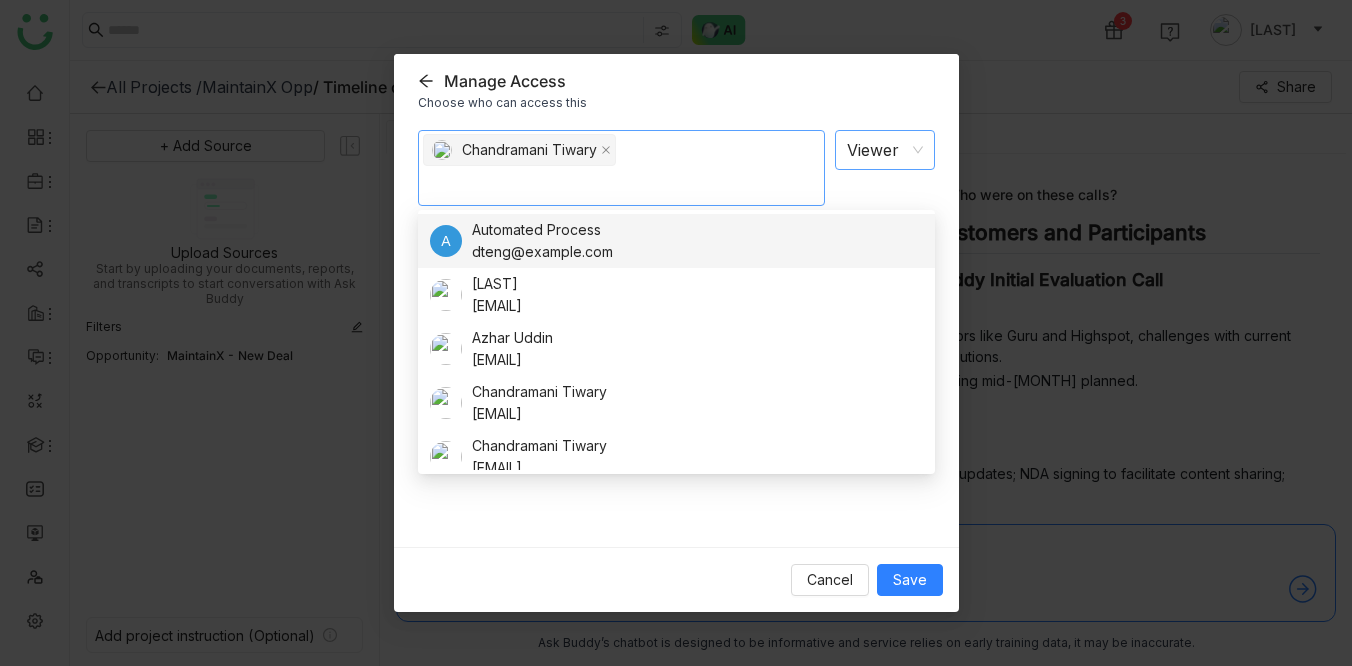 click on "Viewer" 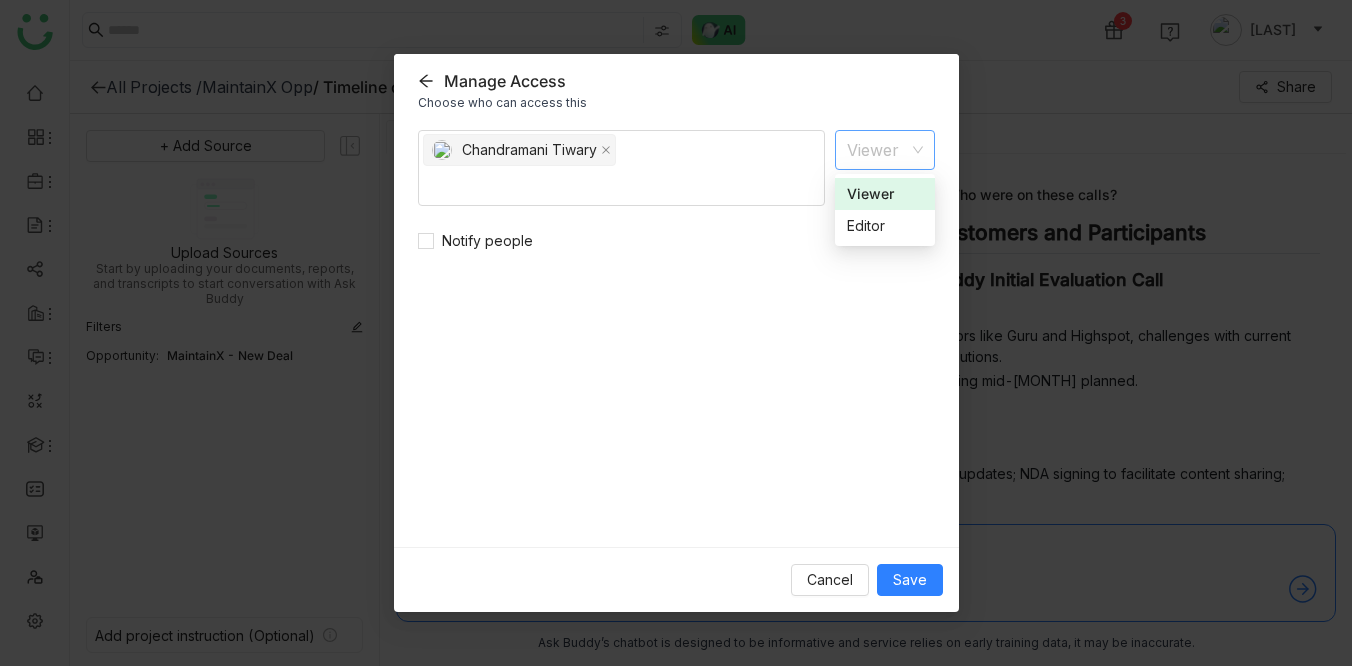 click on "Viewer" at bounding box center [885, 194] 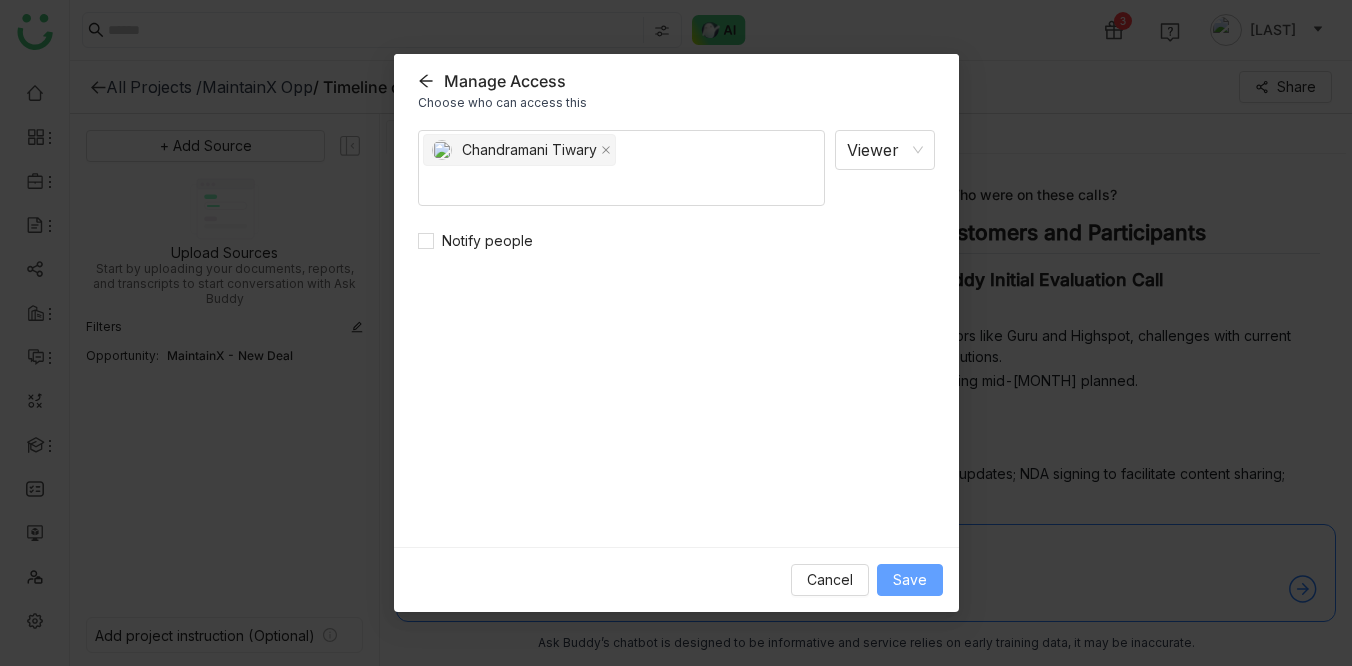 click on "Save" at bounding box center (910, 580) 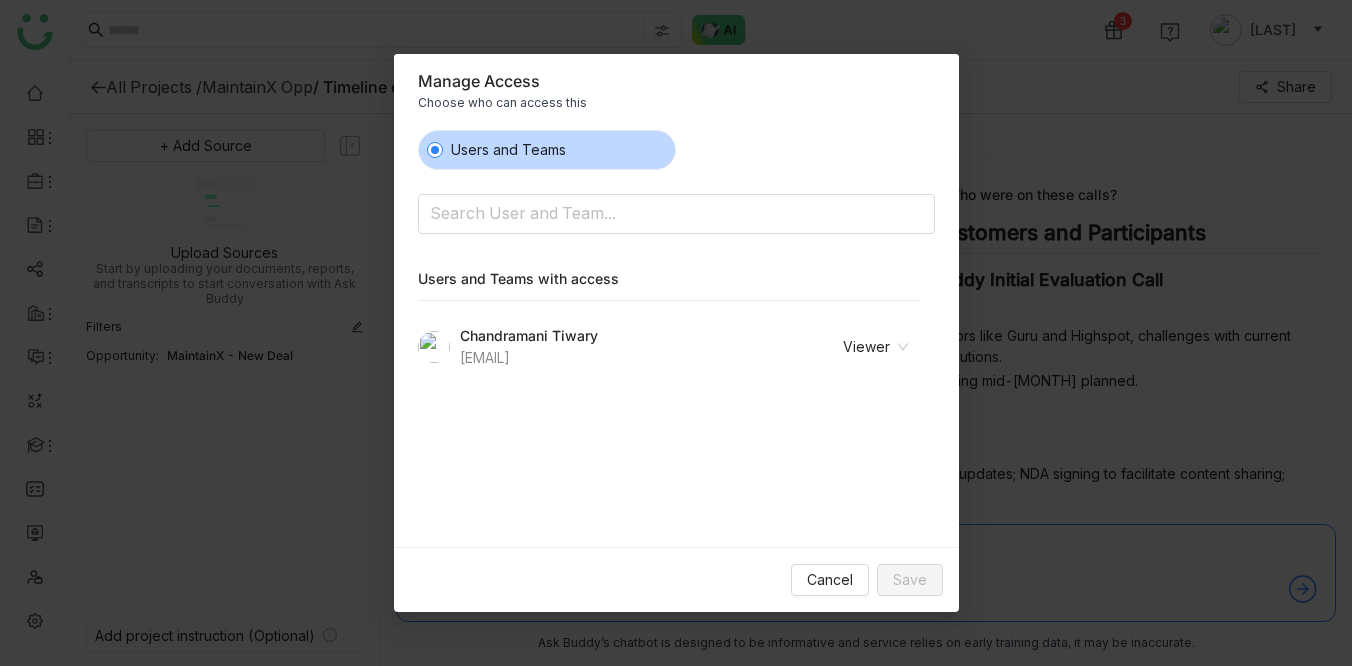 click on "Manage Access   Choose who can access this   Users and Teams    Search User and Team...   Users and Teams with access   Chandramani Tiwary   mani@gtmbuddy.ai   Viewer   Cancel   Save" at bounding box center [676, 333] 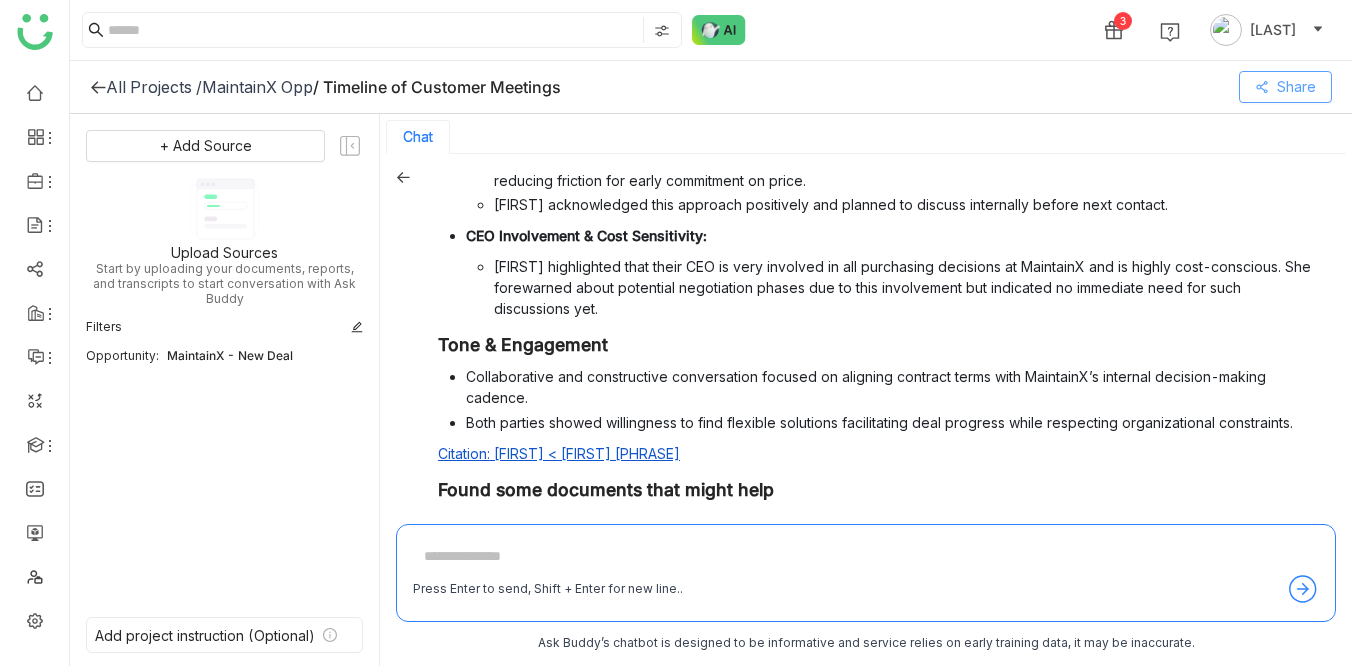 scroll, scrollTop: 2370, scrollLeft: 0, axis: vertical 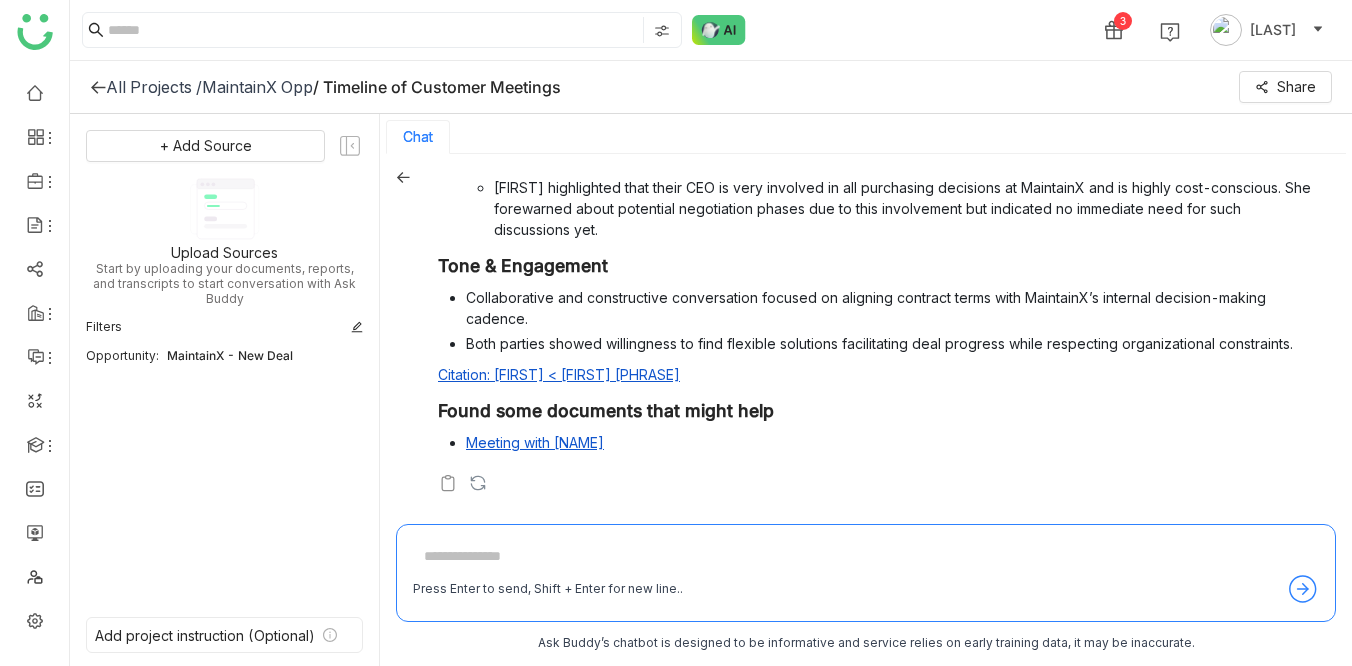 click at bounding box center (866, 557) 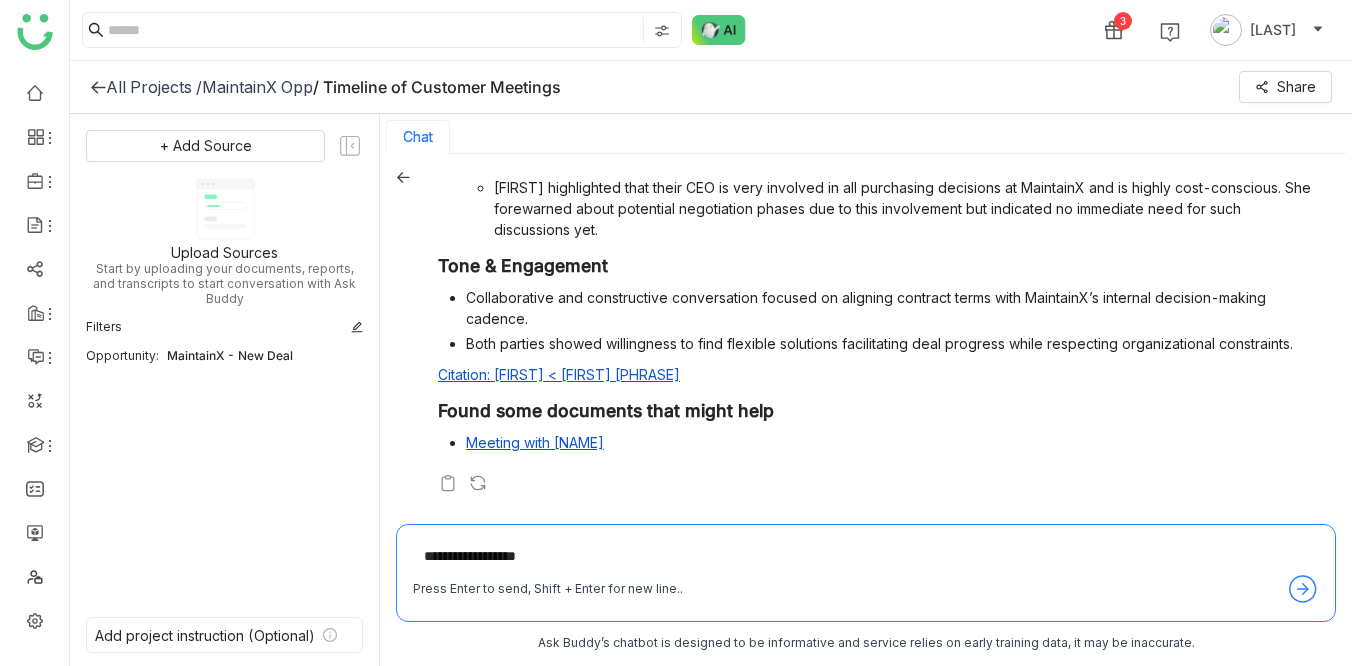 paste on "**********" 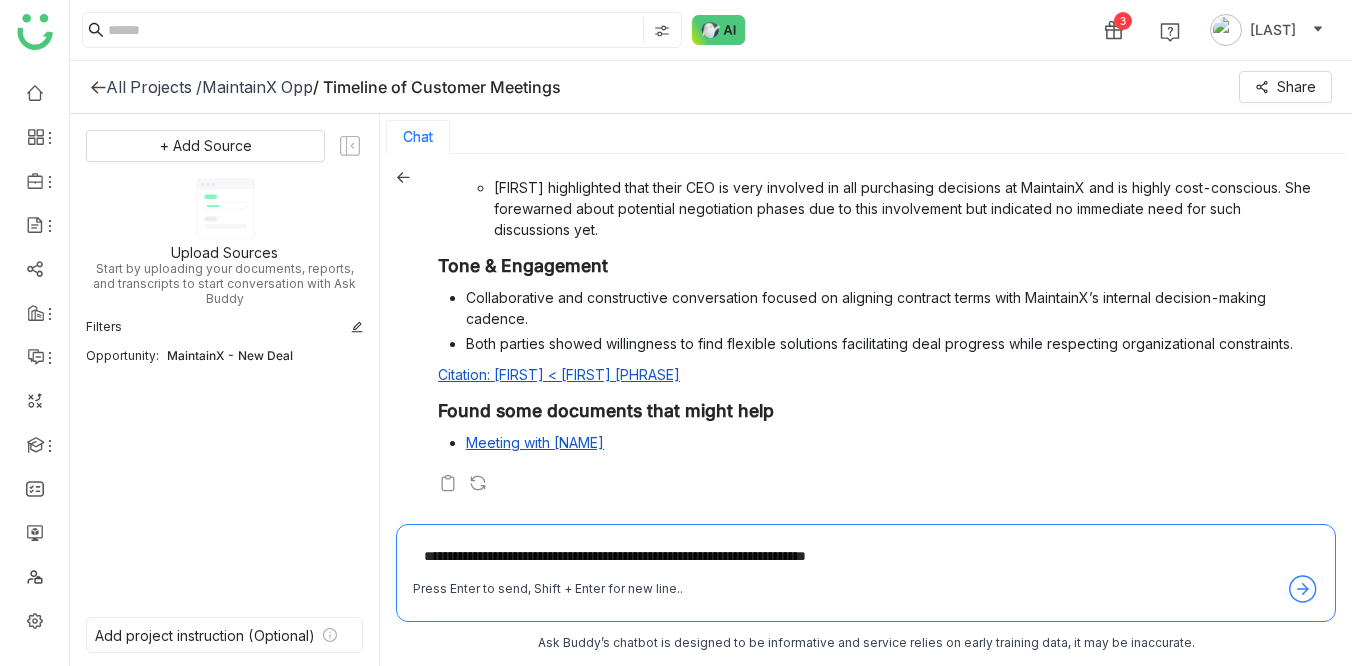 click on "**********" at bounding box center (866, 557) 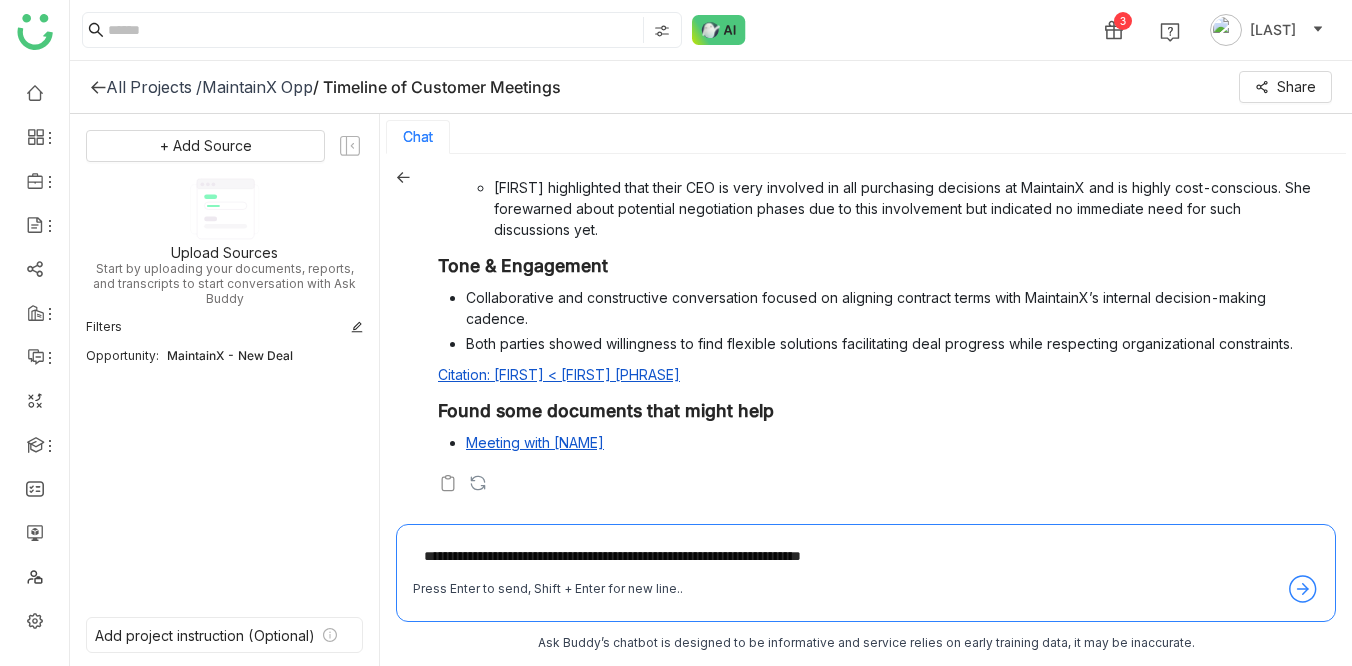 click on "**********" at bounding box center (866, 557) 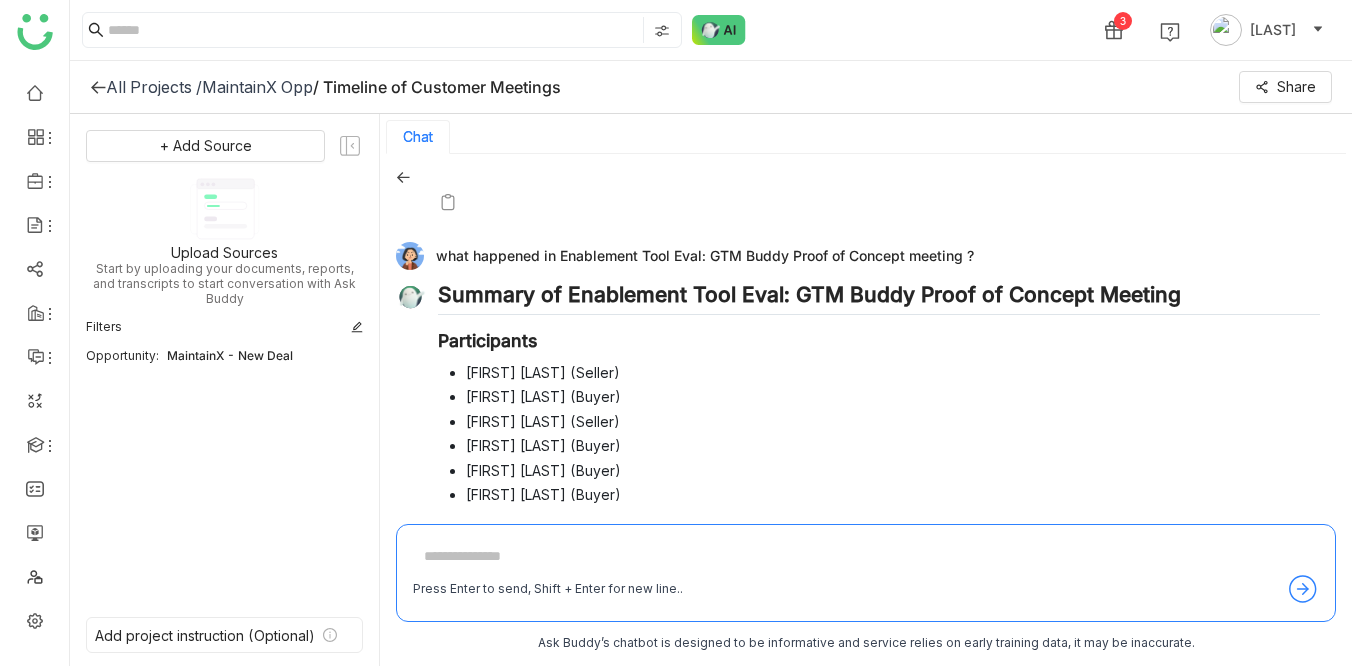 scroll, scrollTop: 2613, scrollLeft: 0, axis: vertical 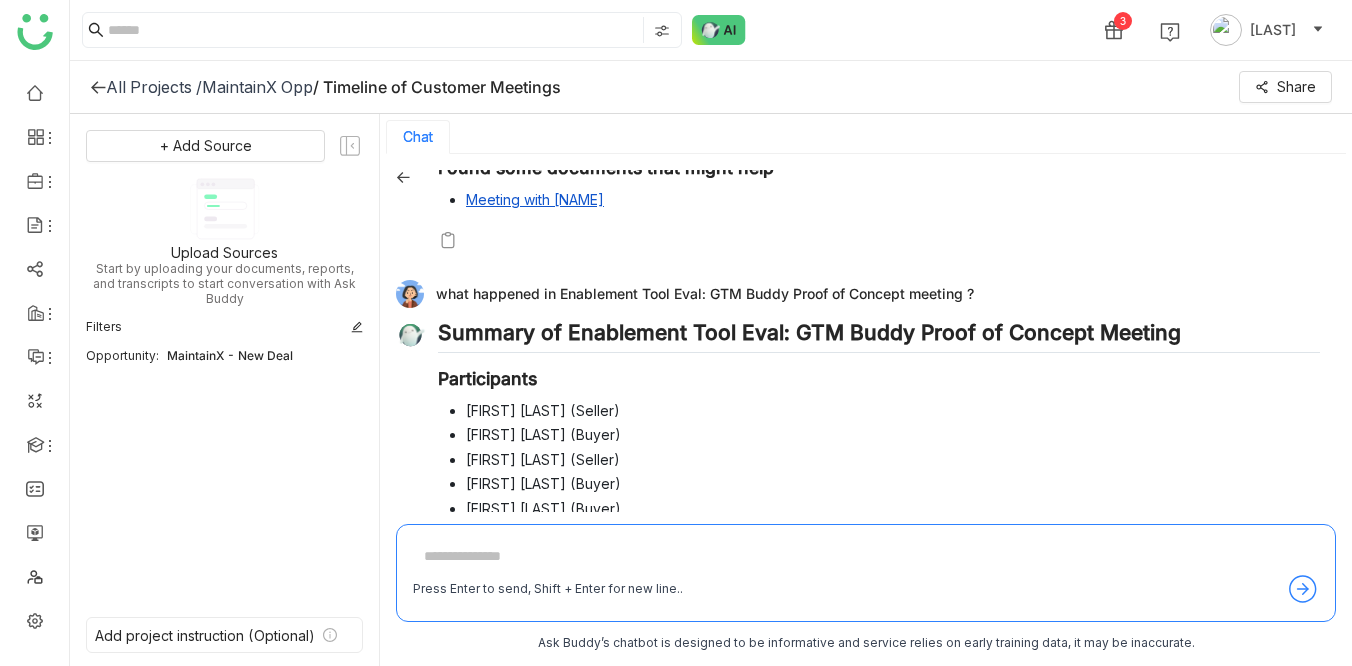 click on "what happened in Enablement Tool Eval: GTM Buddy Proof of Concept meeting ?" at bounding box center (858, 294) 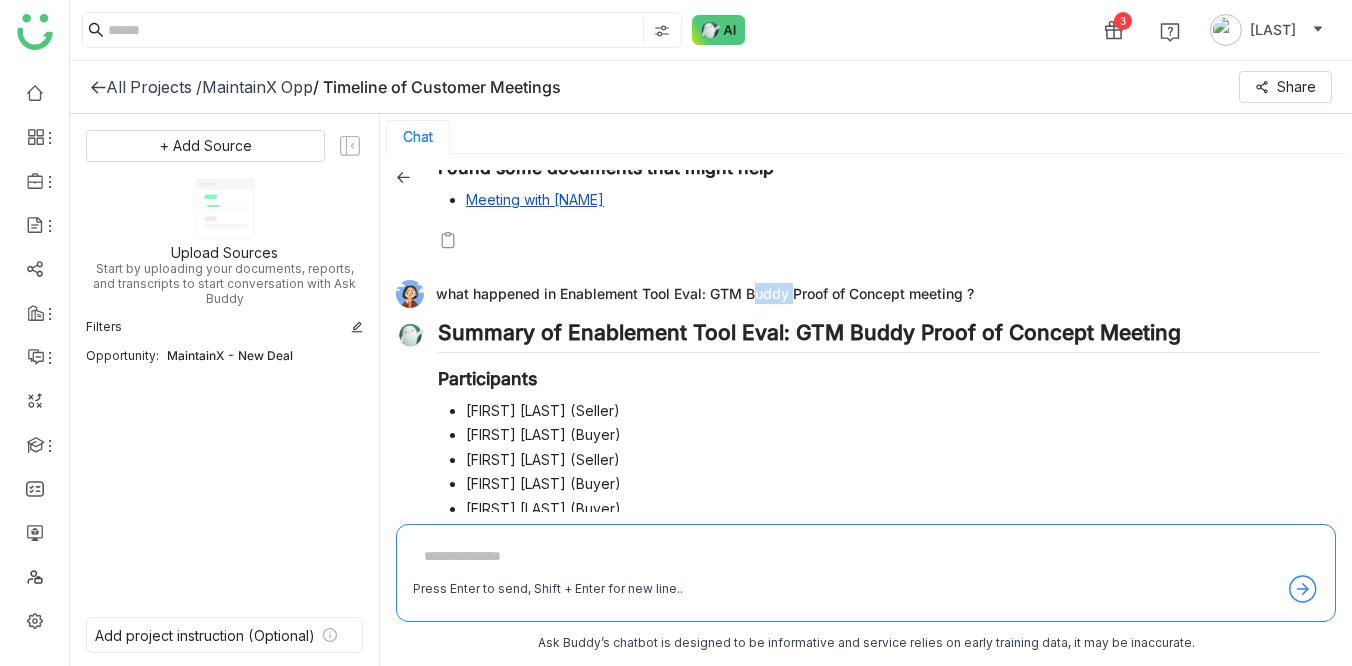 click on "what happened in Enablement Tool Eval: GTM Buddy Proof of Concept meeting ?" at bounding box center (858, 294) 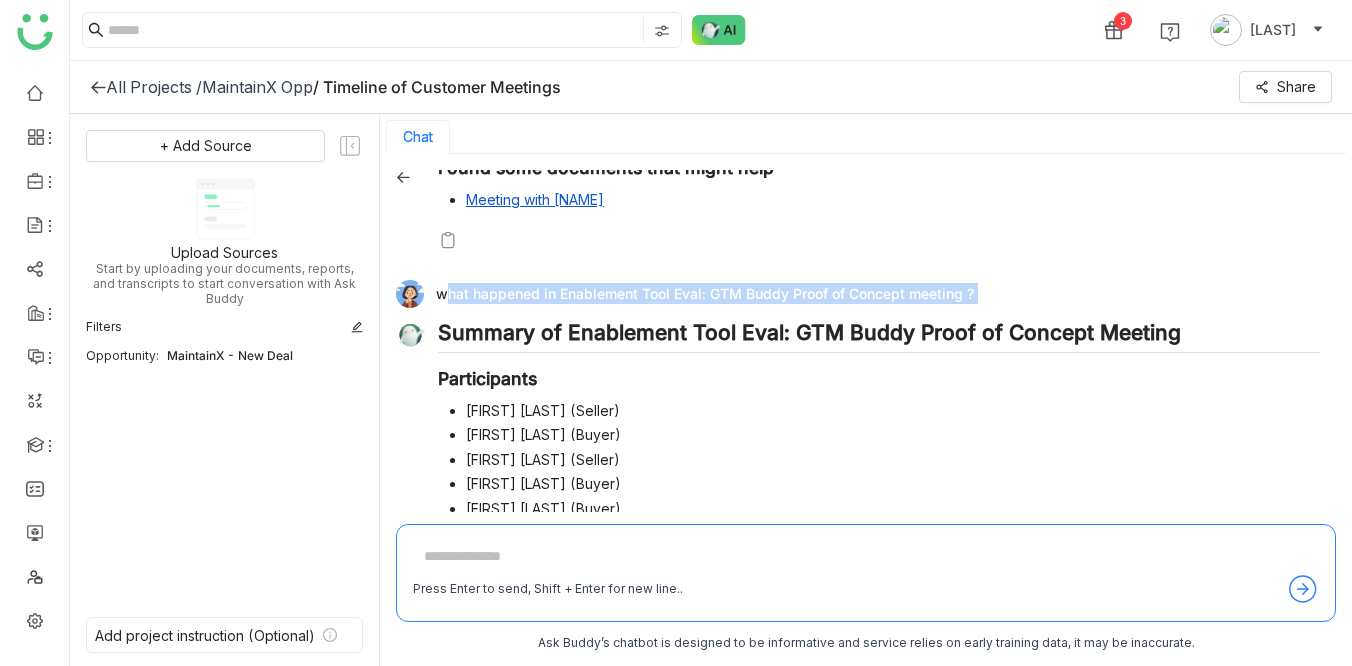 copy on "what happened in Enablement Tool Eval: GTM Buddy Proof of Concept meeting ?" 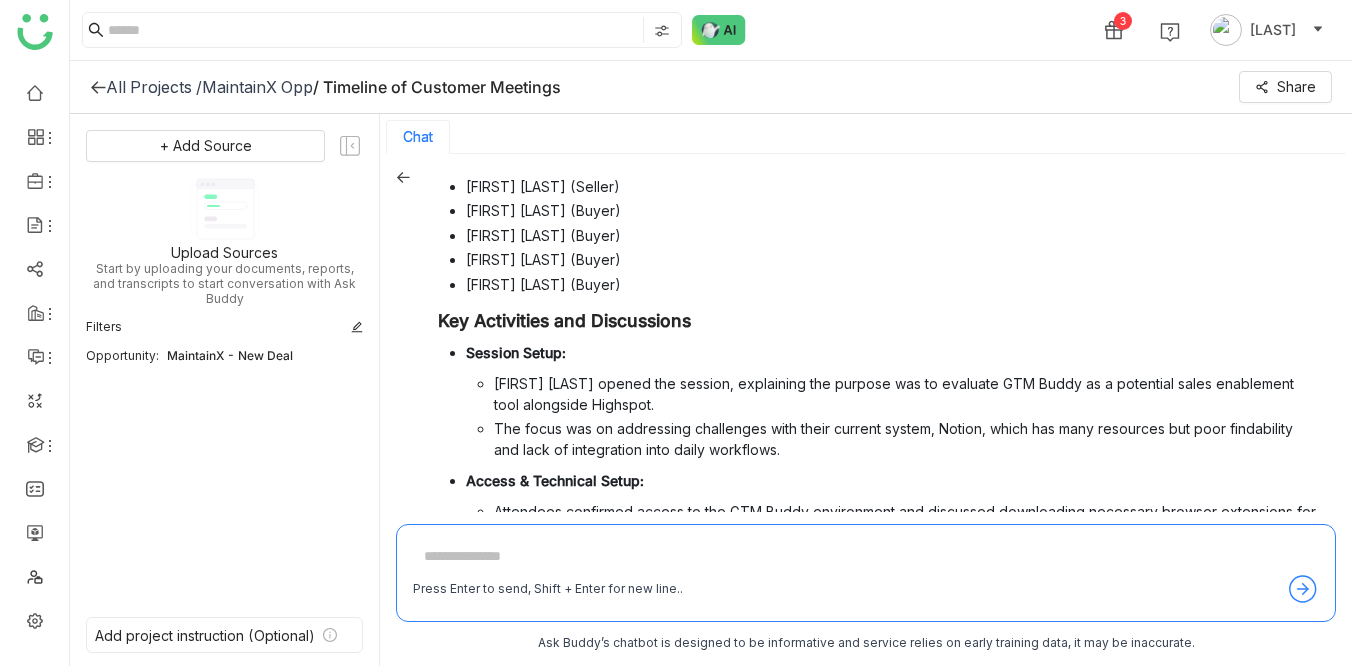 scroll, scrollTop: 3591, scrollLeft: 0, axis: vertical 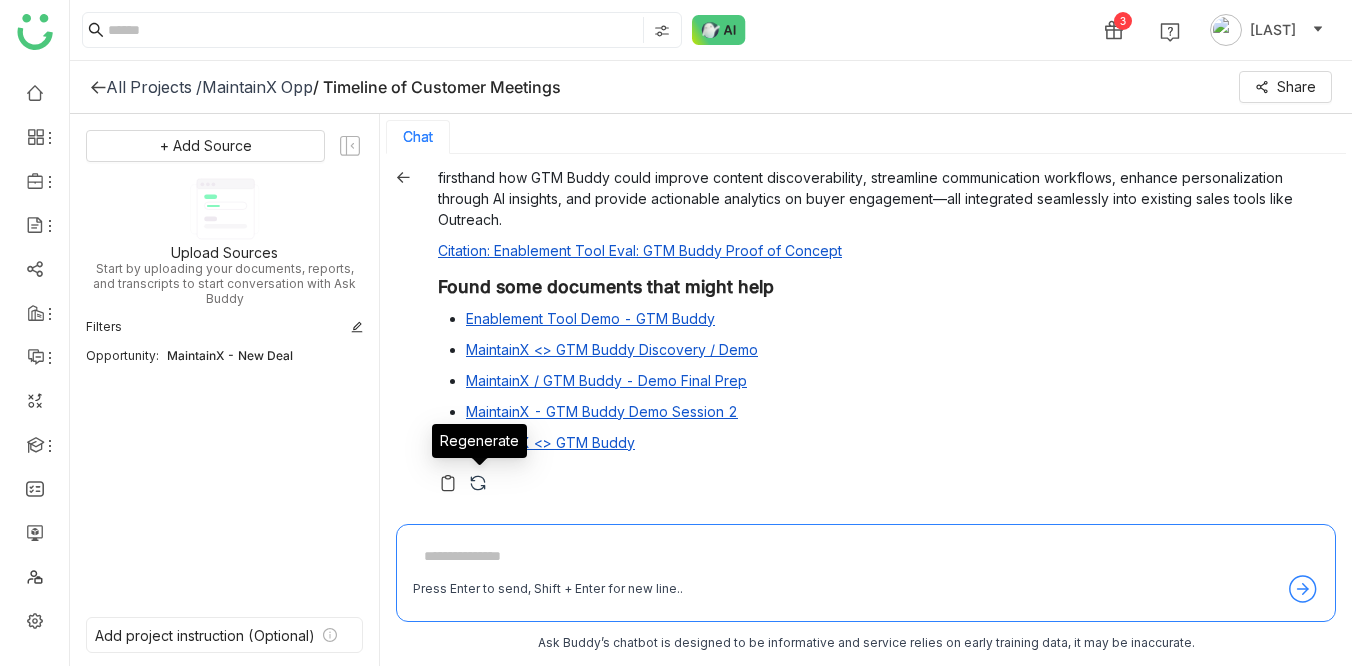 click at bounding box center [478, 483] 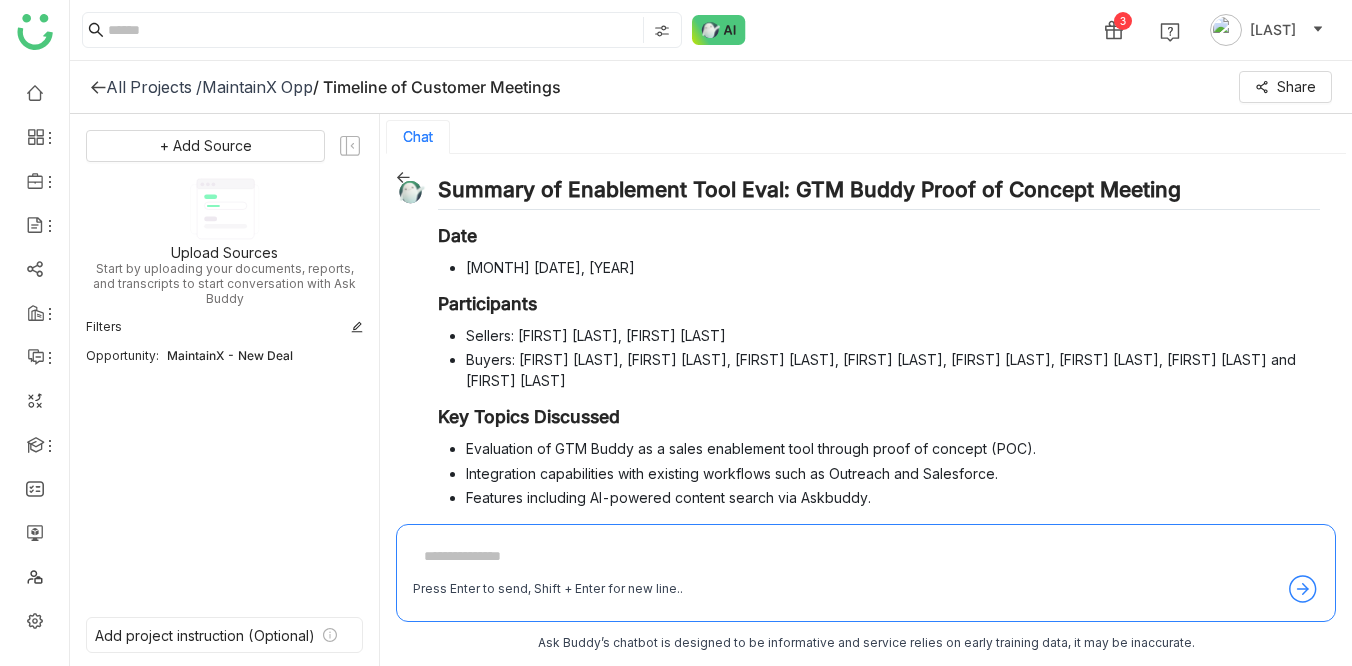 scroll, scrollTop: 2750, scrollLeft: 0, axis: vertical 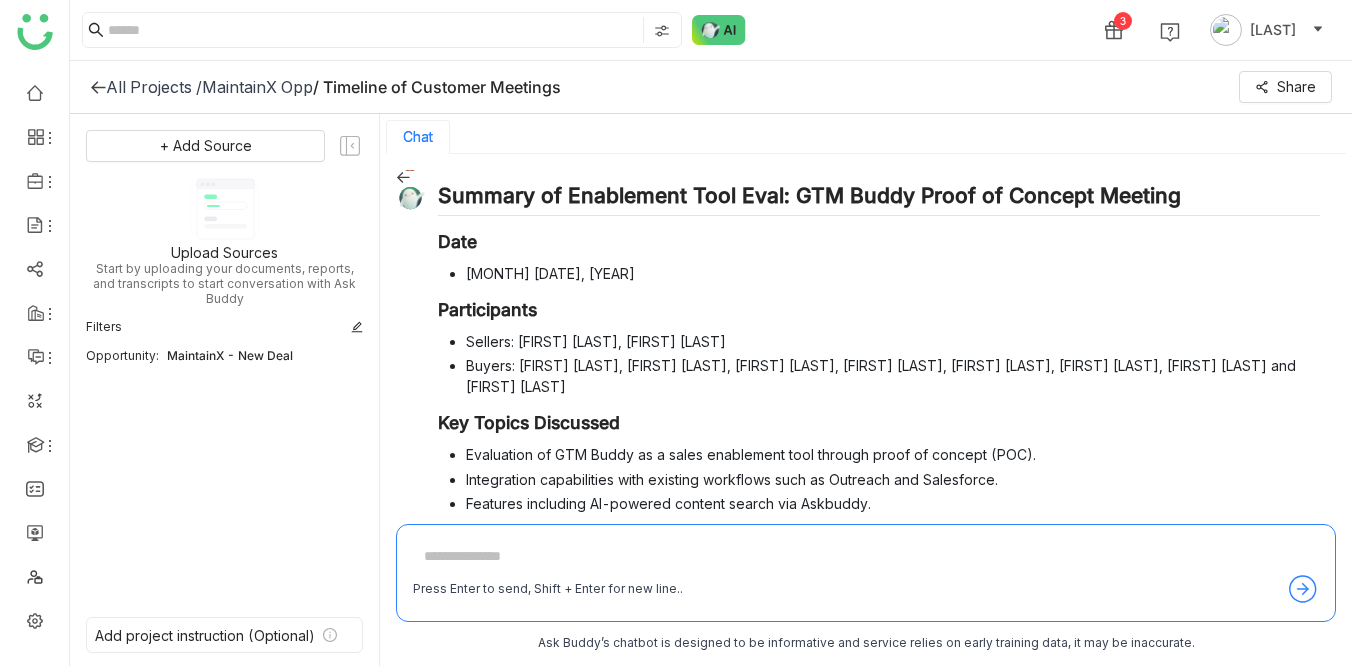click on "3 Veena Pulicharla" 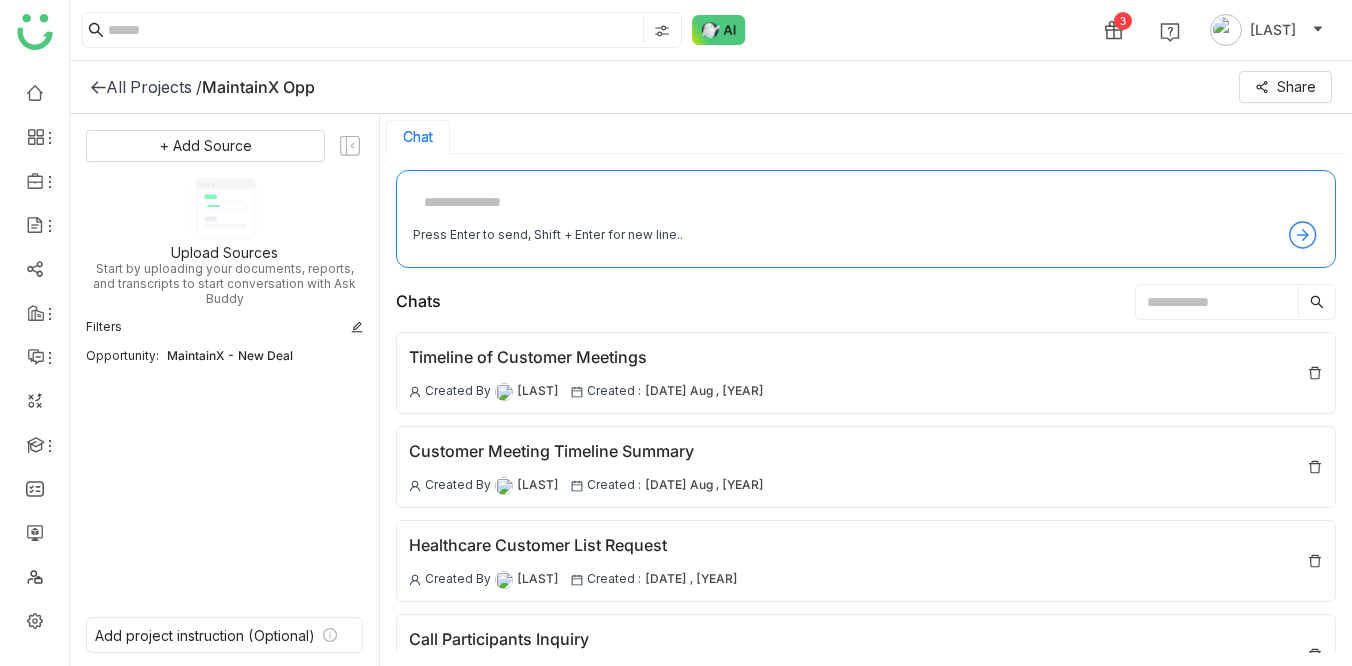 click on "3 Veena Pulicharla" 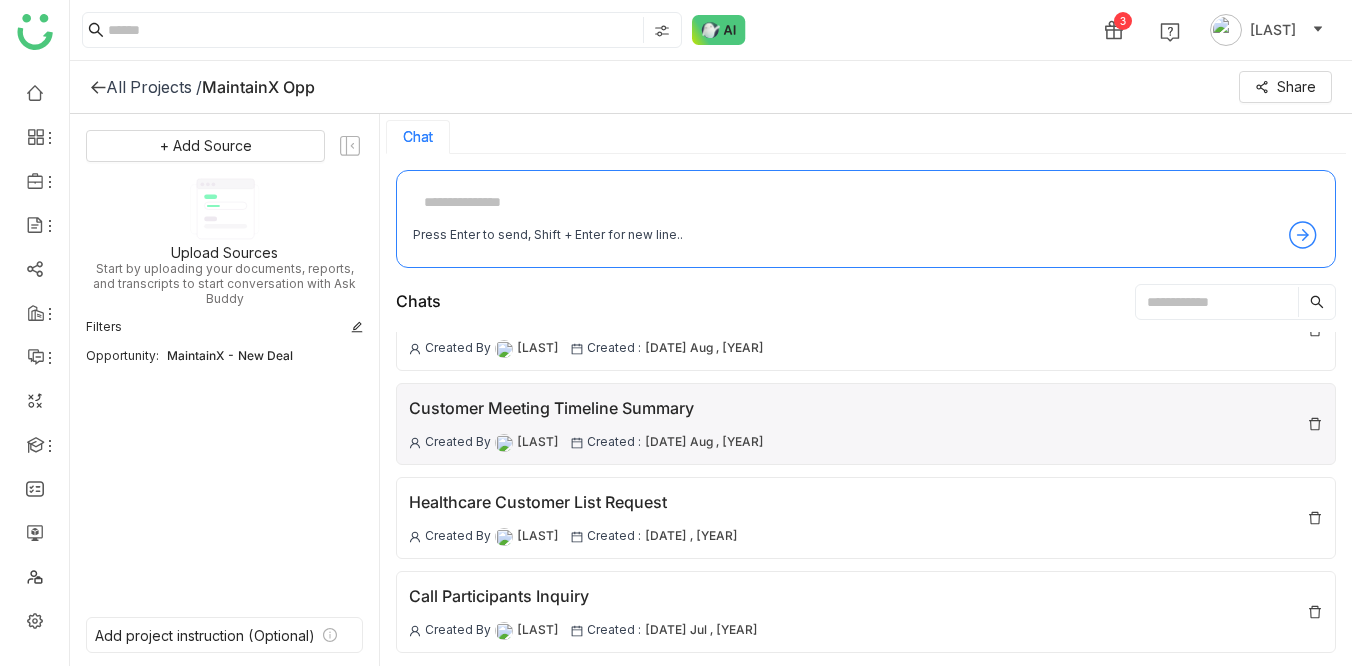 scroll, scrollTop: 0, scrollLeft: 0, axis: both 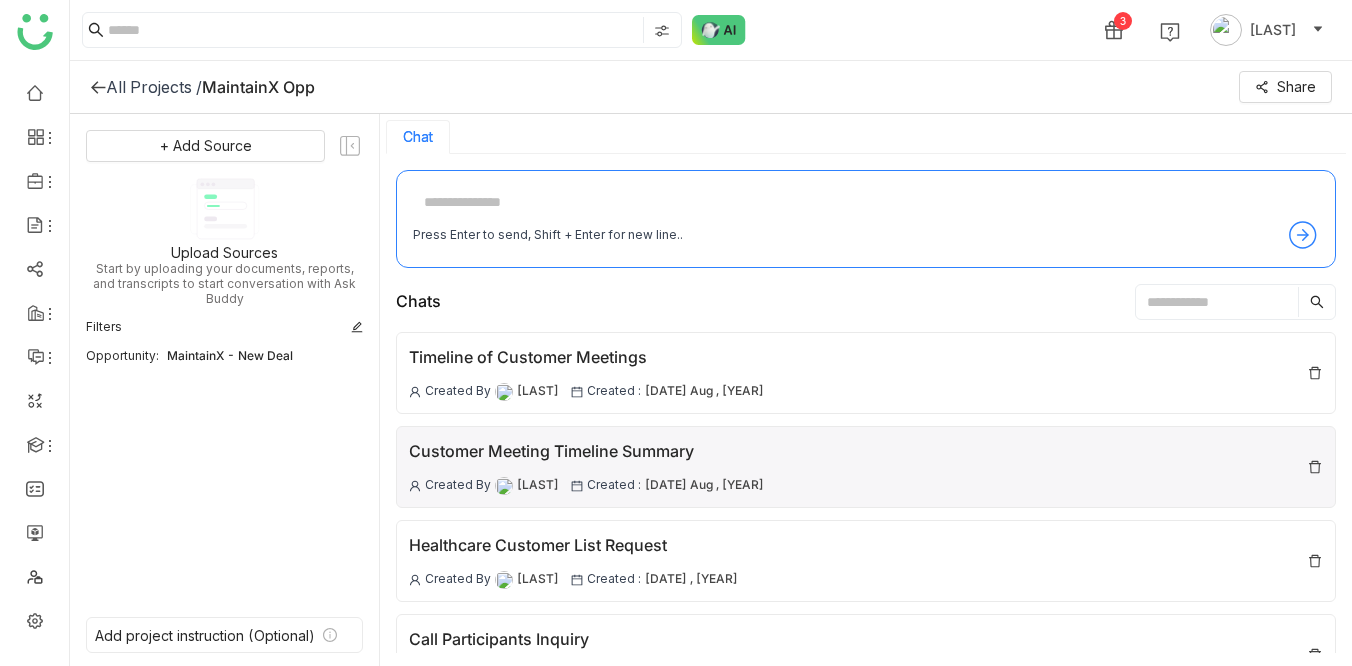 click on "Customer Meeting Timeline Summary" at bounding box center [586, 451] 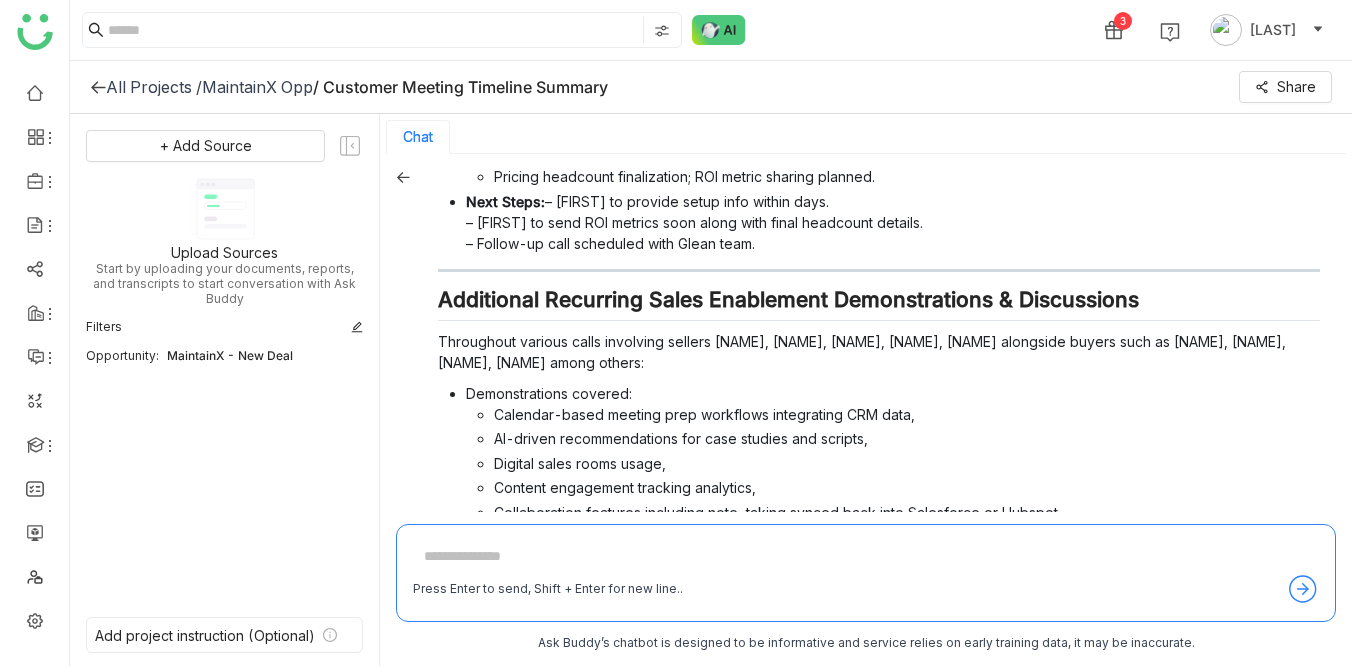 scroll, scrollTop: 0, scrollLeft: 0, axis: both 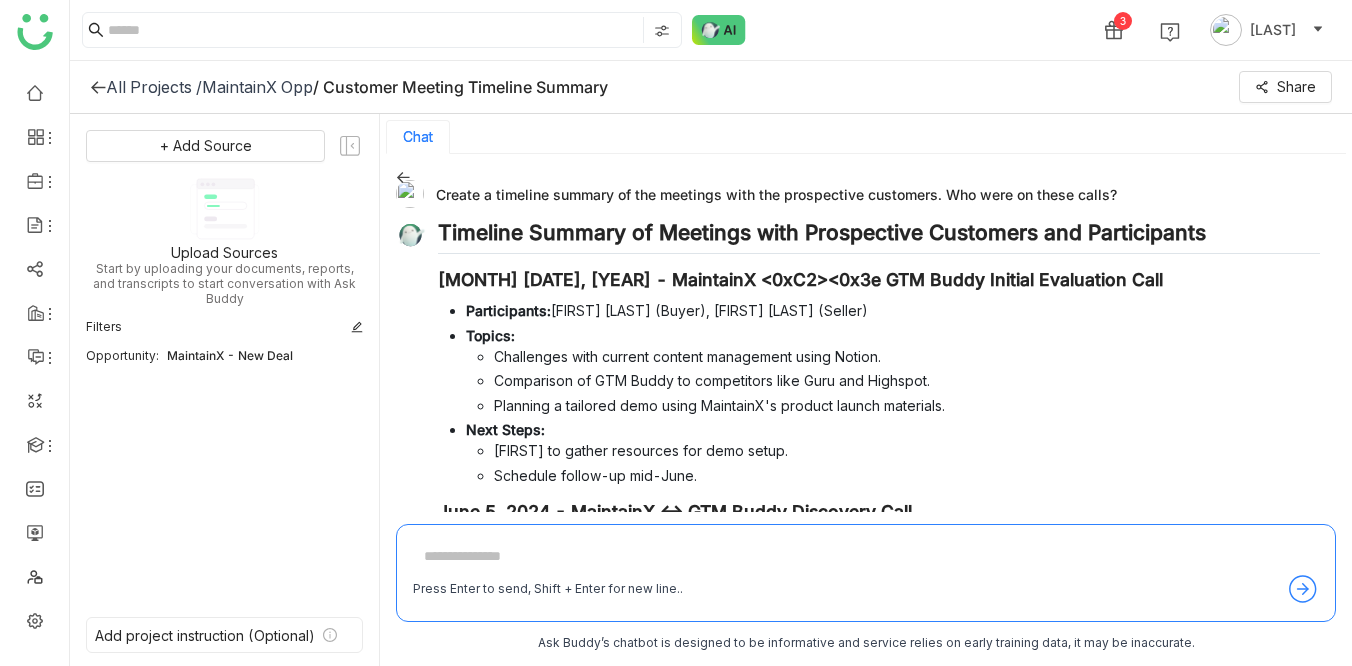 click 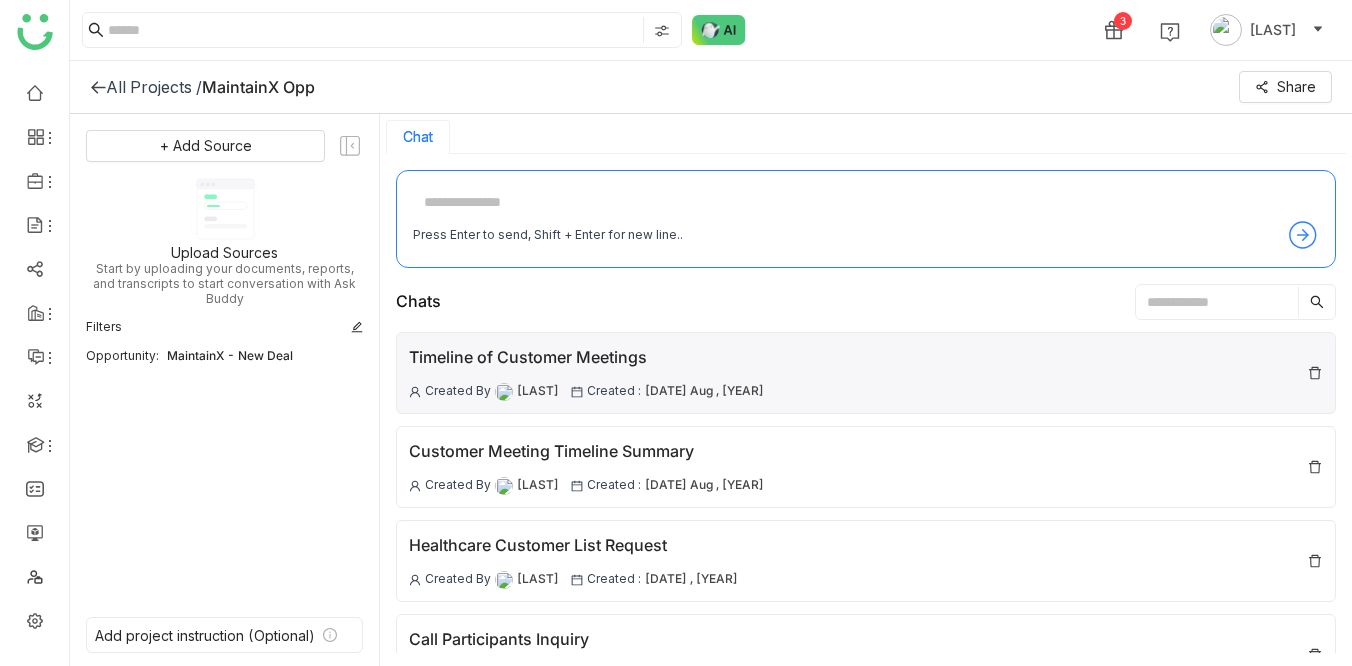 click on "Timeline of Customer Meetings" at bounding box center [586, 357] 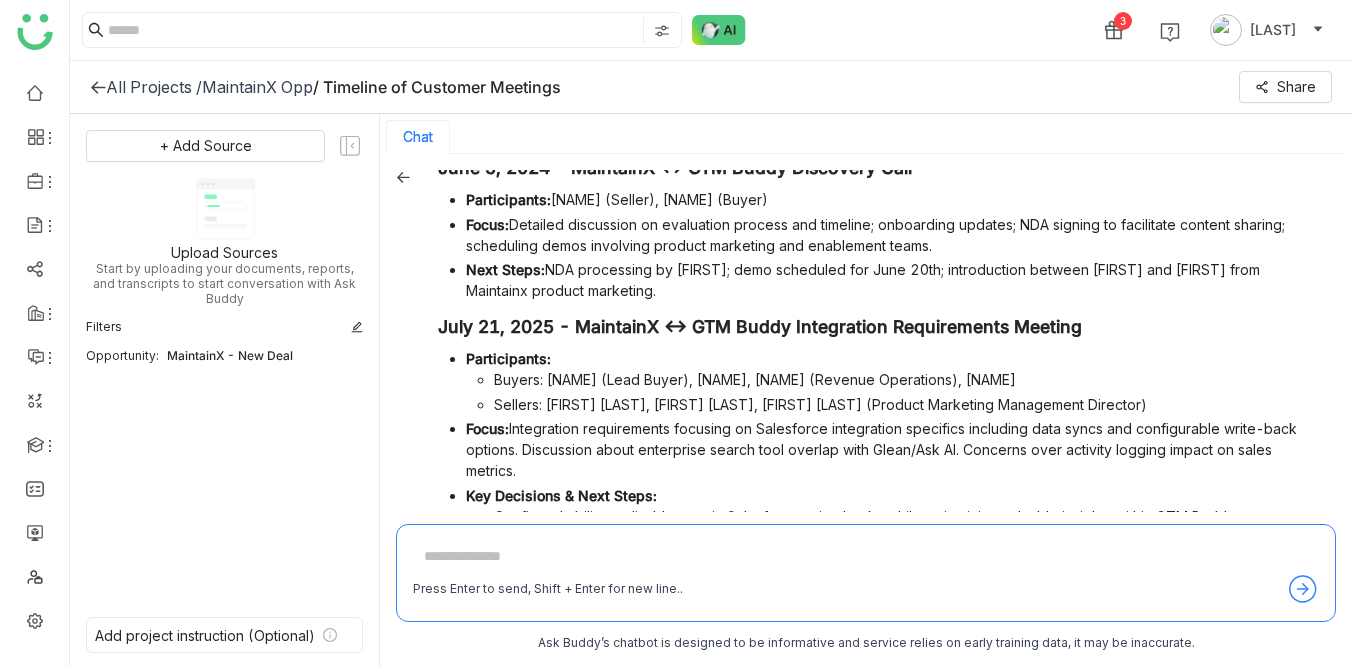 scroll, scrollTop: 0, scrollLeft: 0, axis: both 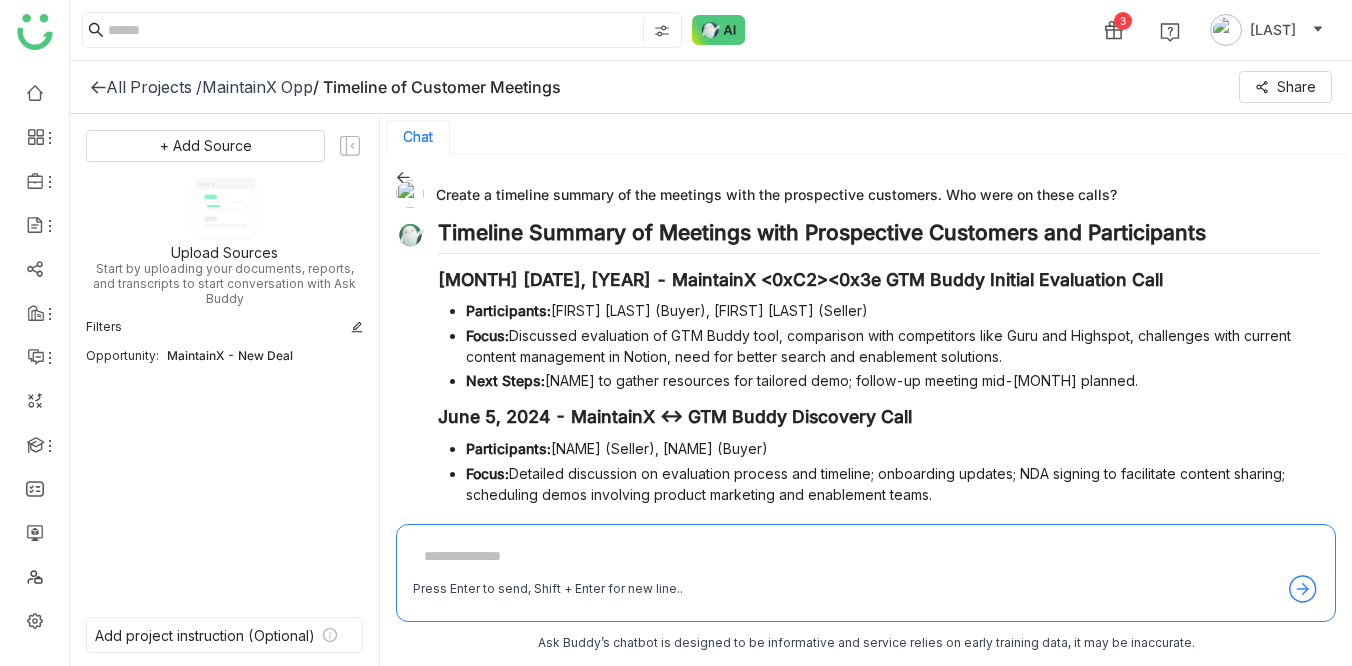 click 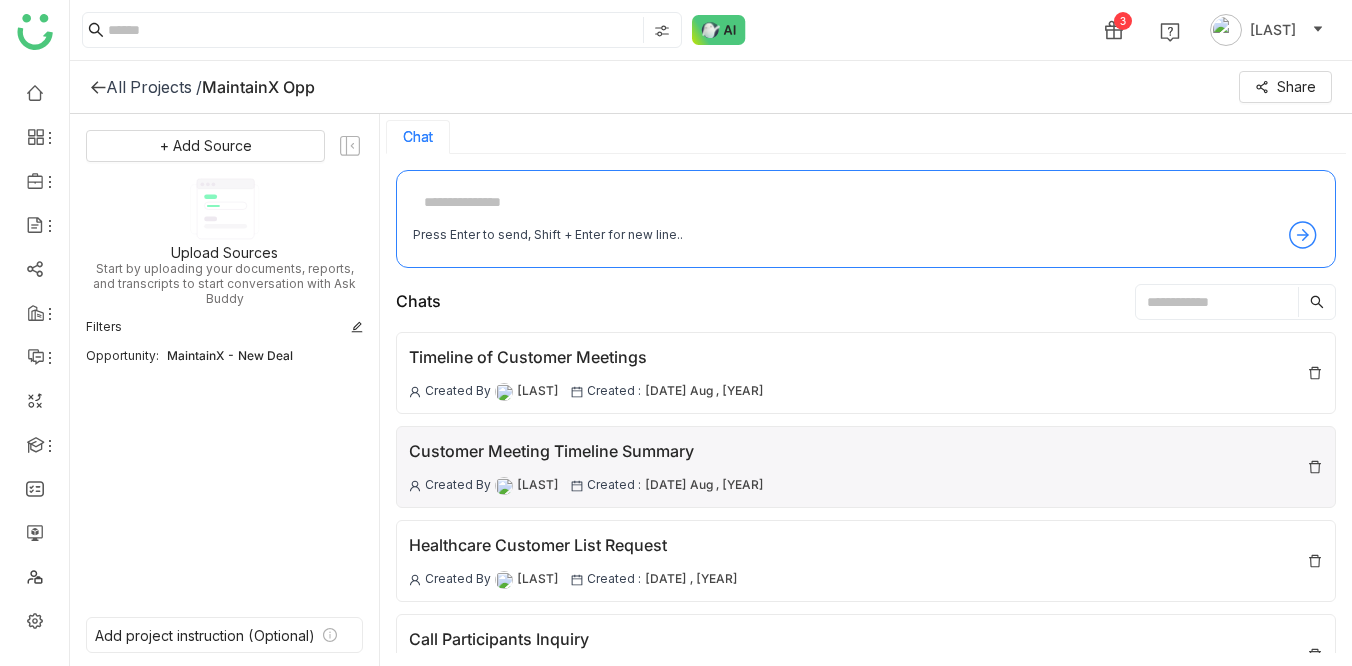 click on "Customer Meeting Timeline Summary" at bounding box center [586, 451] 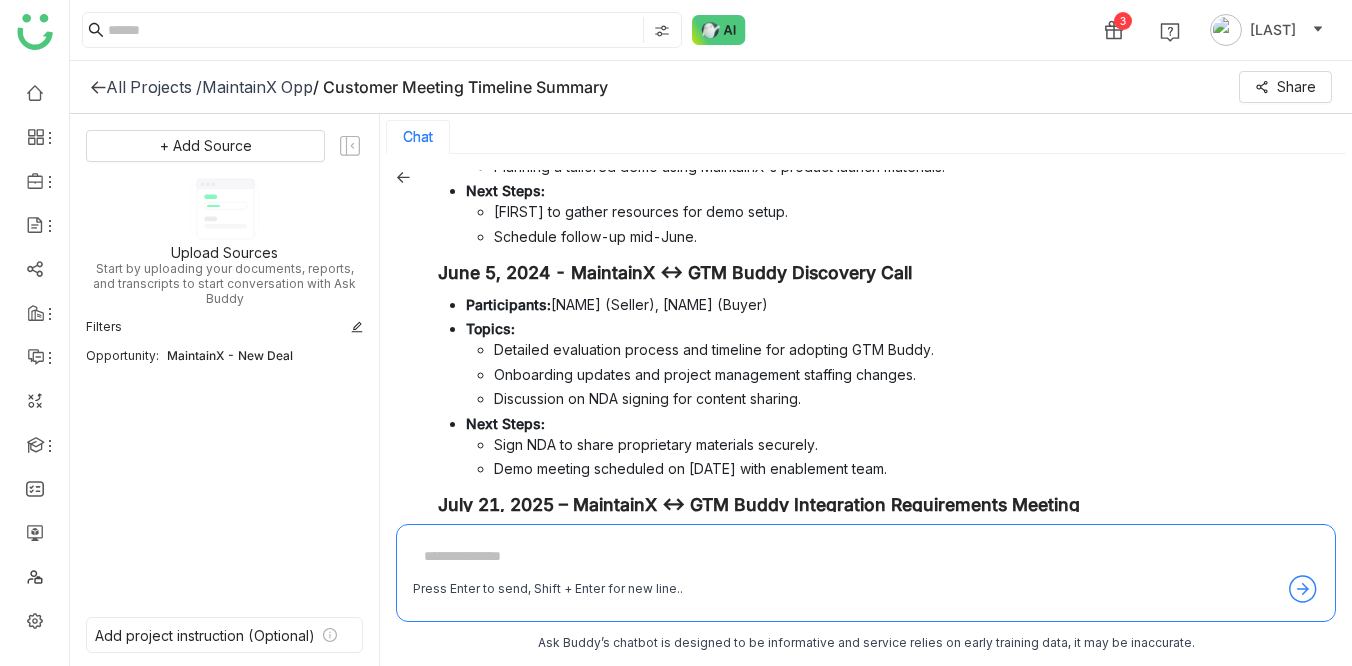 scroll, scrollTop: 0, scrollLeft: 0, axis: both 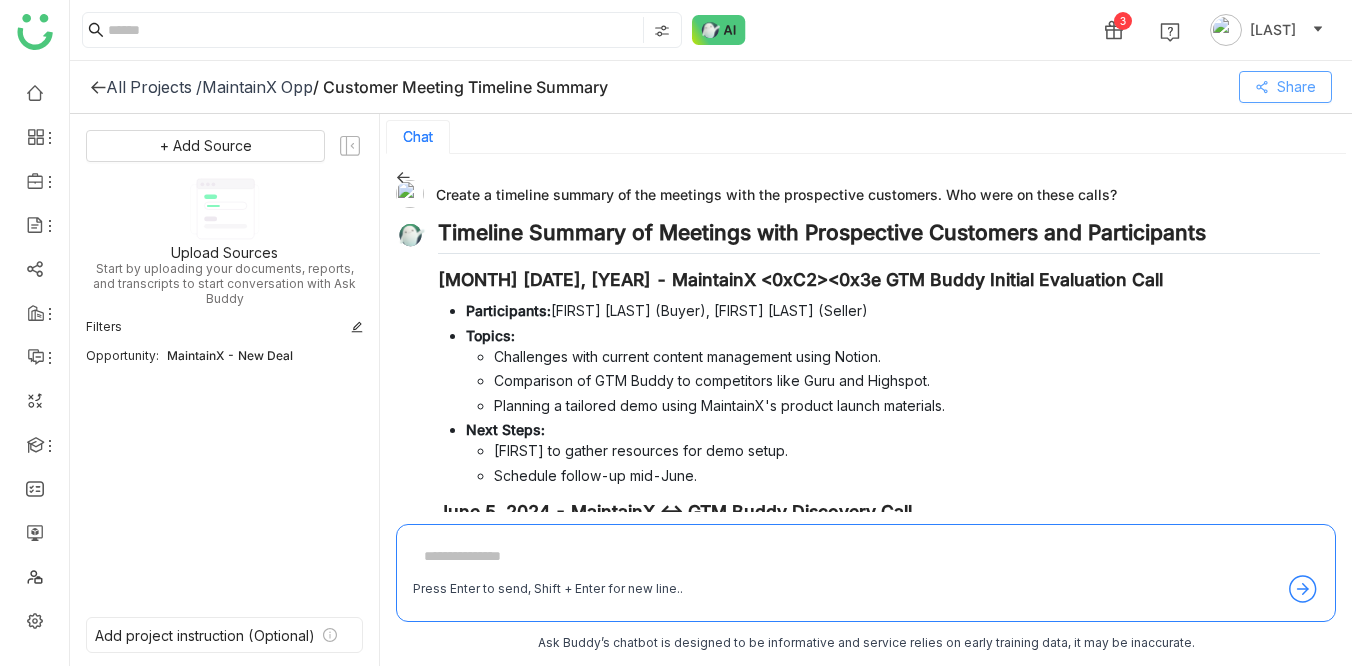 click on "Share" 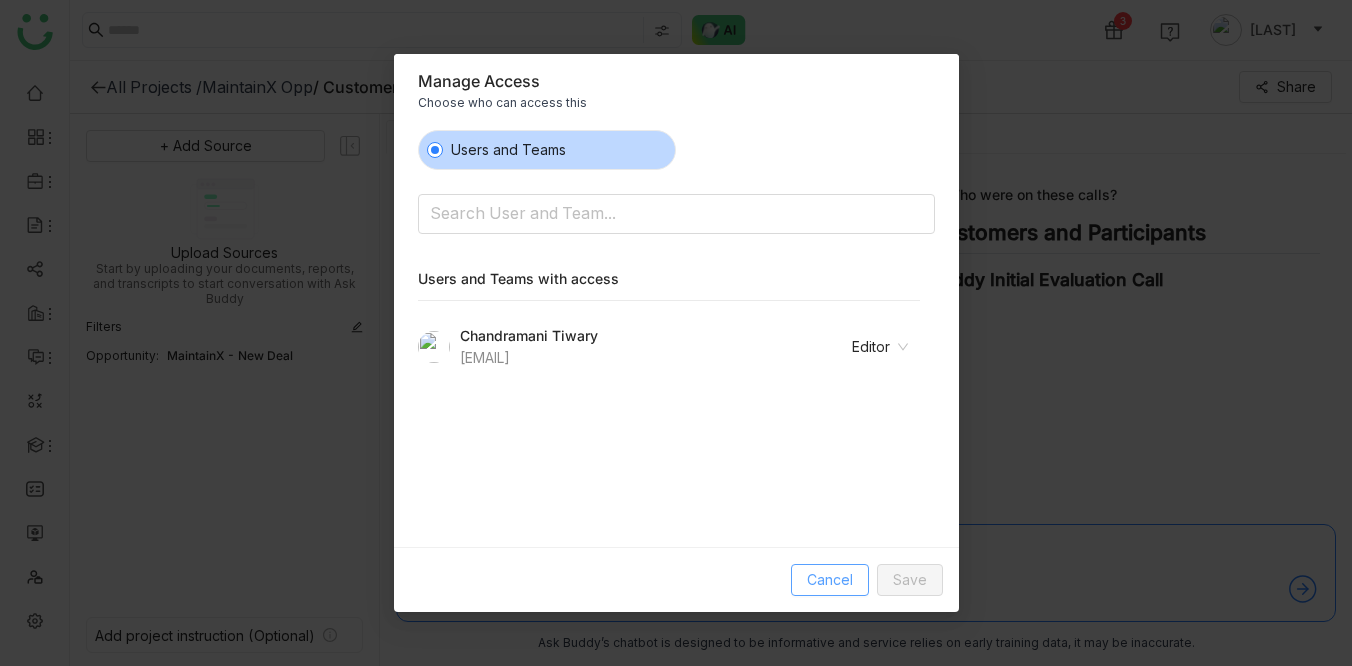 click on "Cancel" at bounding box center (830, 580) 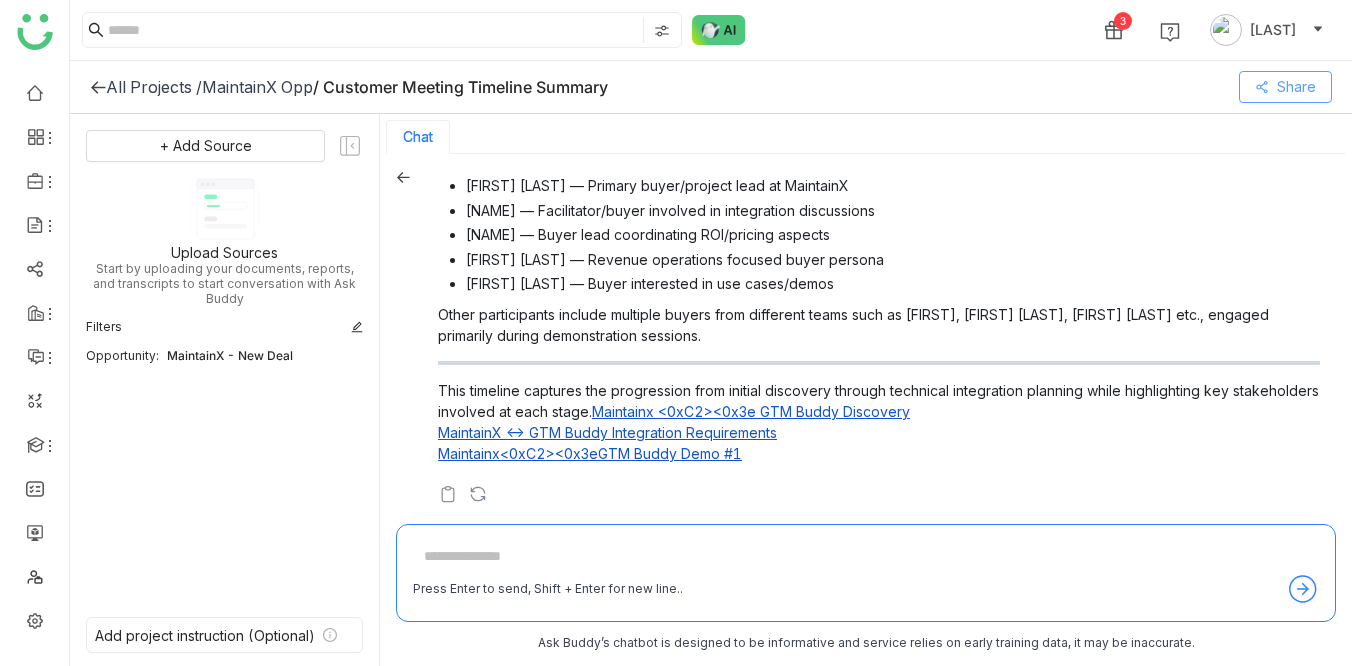scroll, scrollTop: 1671, scrollLeft: 0, axis: vertical 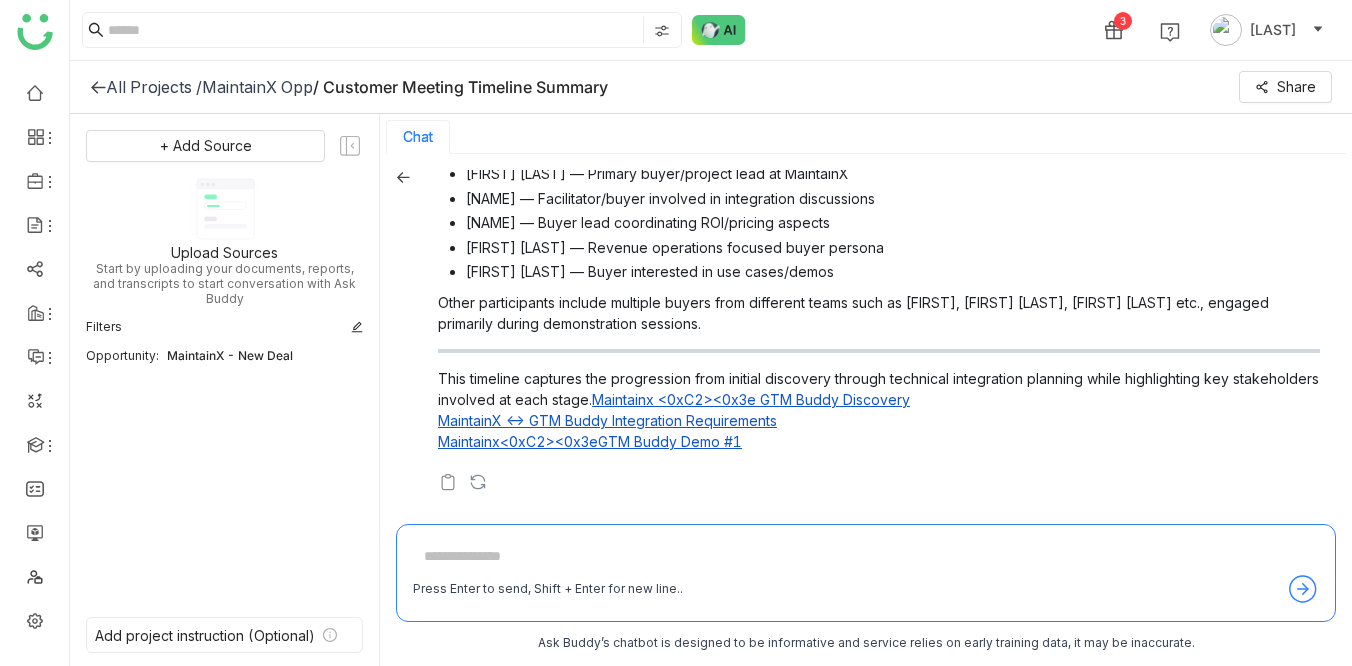 click on "MaintainX Opp" 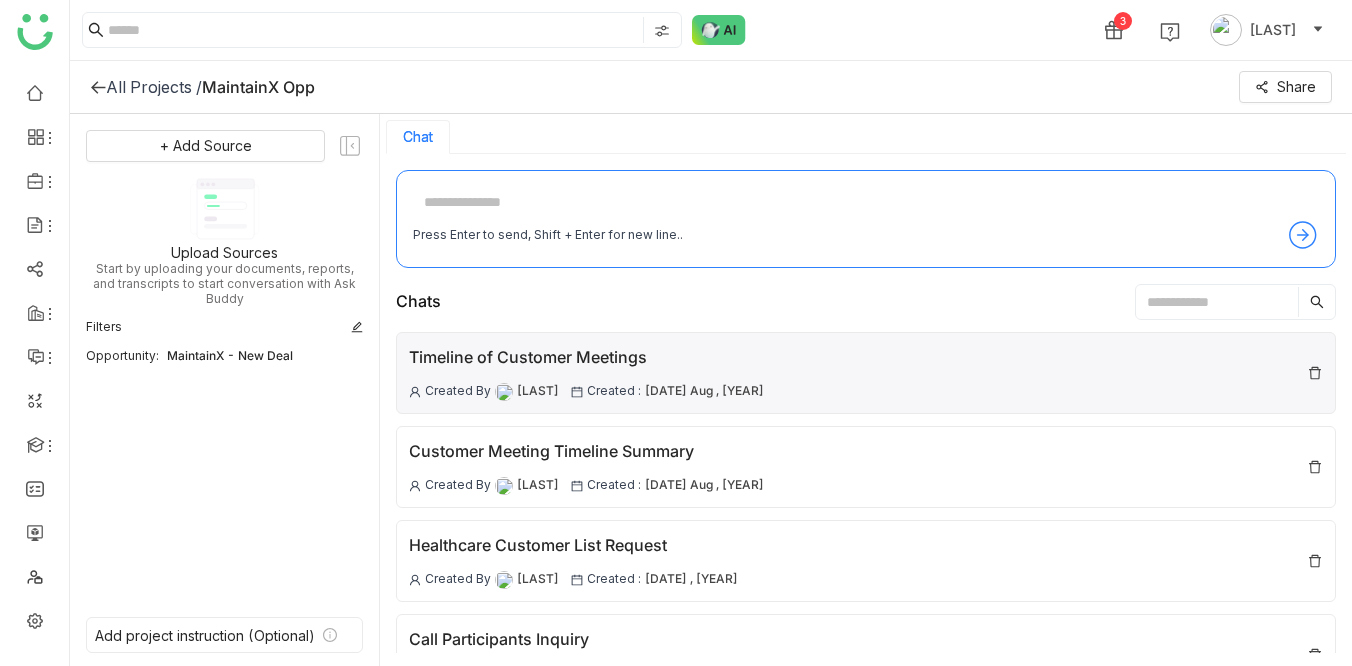 click on "Timeline of Customer Meetings" at bounding box center (586, 357) 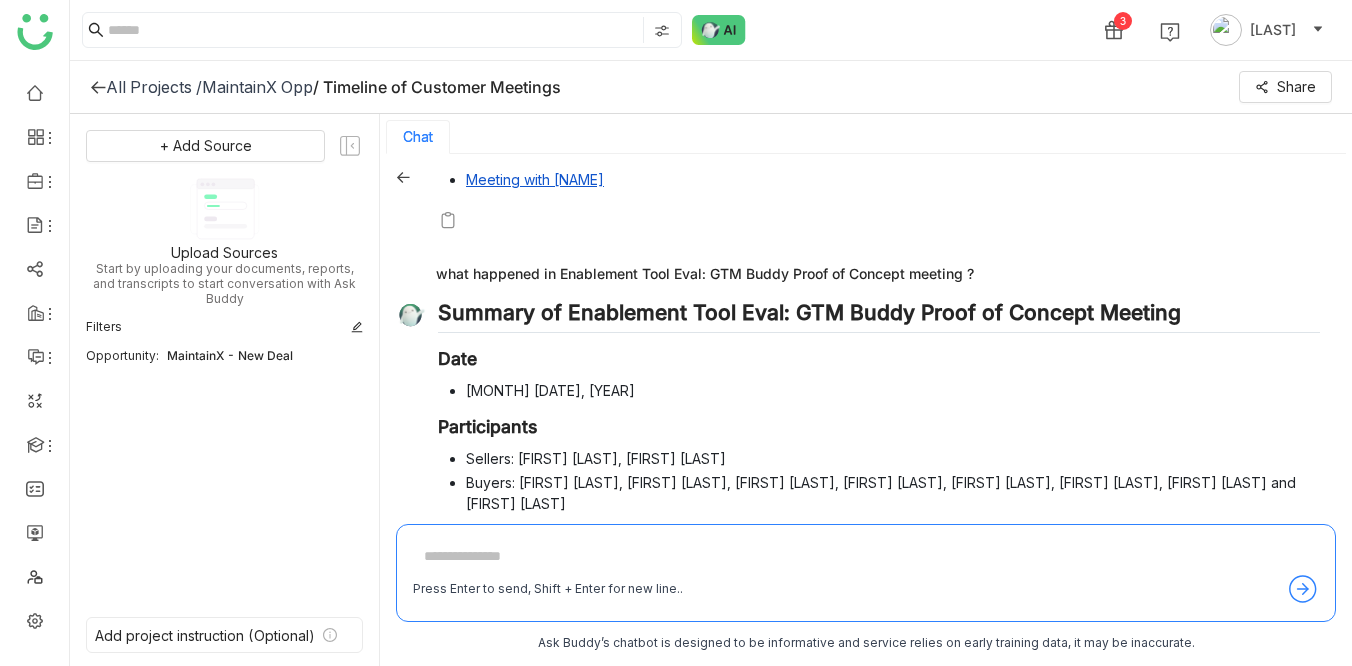 scroll, scrollTop: 2622, scrollLeft: 0, axis: vertical 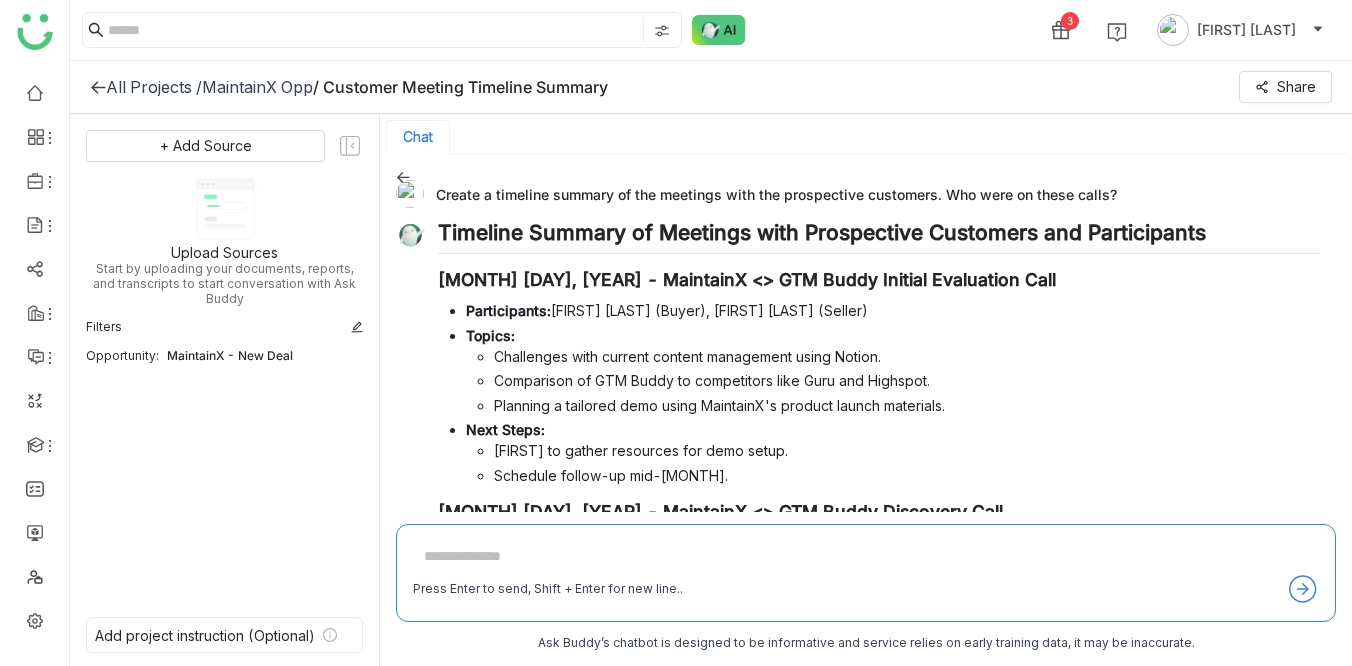 click on "All Projects / MaintainX Opp / Customer Meeting Timeline Summary Share" 